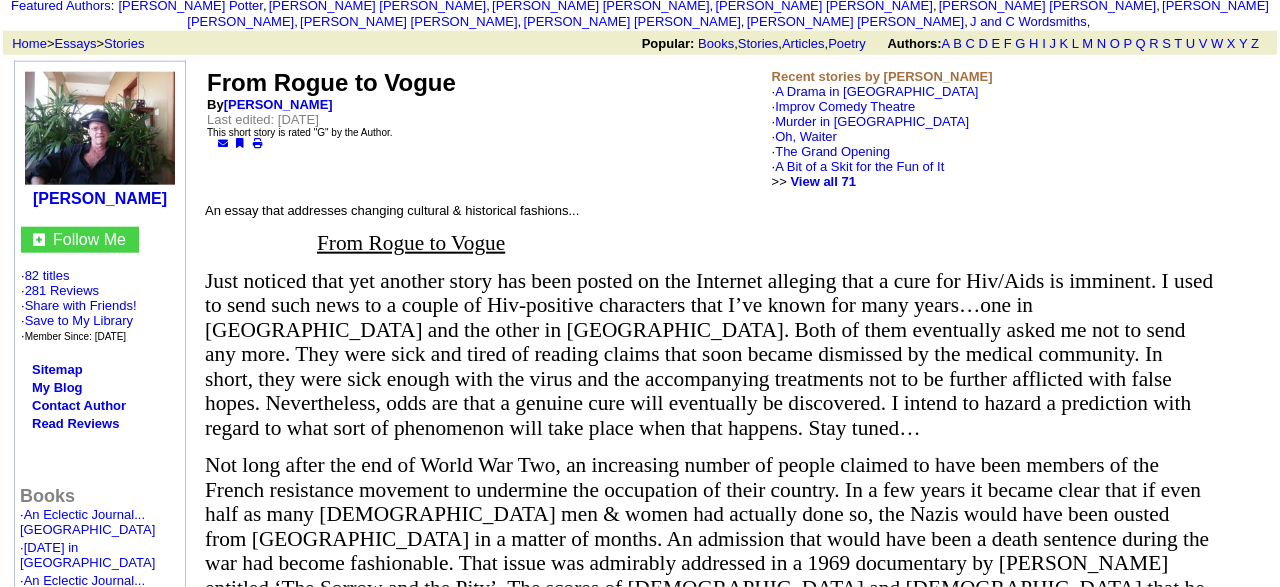 scroll, scrollTop: 115, scrollLeft: 0, axis: vertical 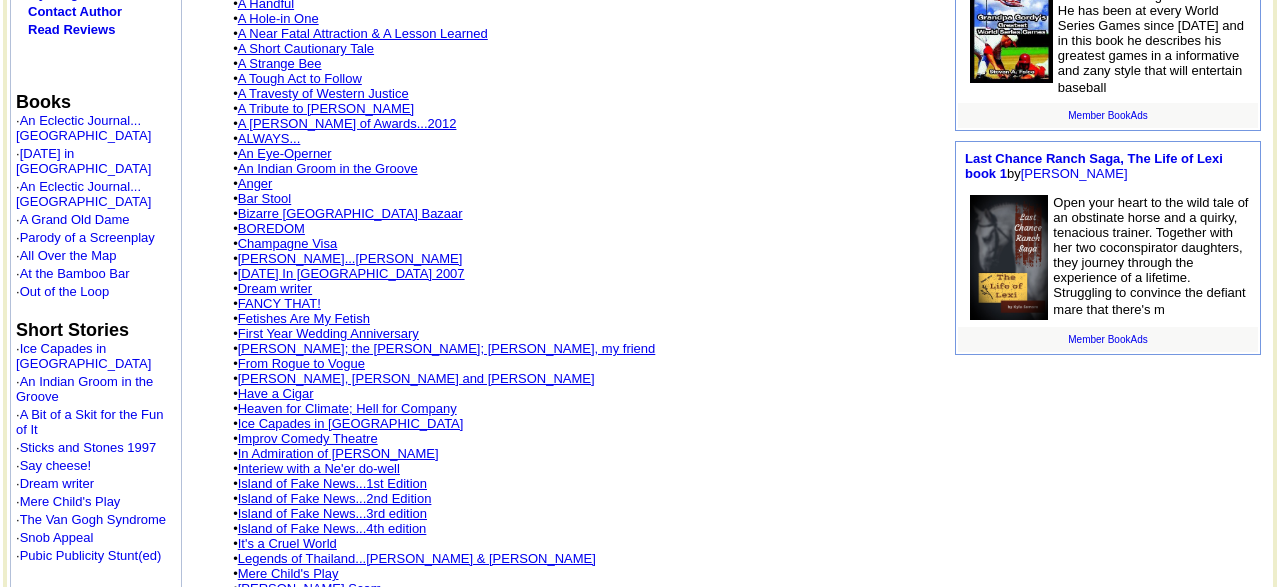 click on "A Tribute to [PERSON_NAME]" at bounding box center [326, 108] 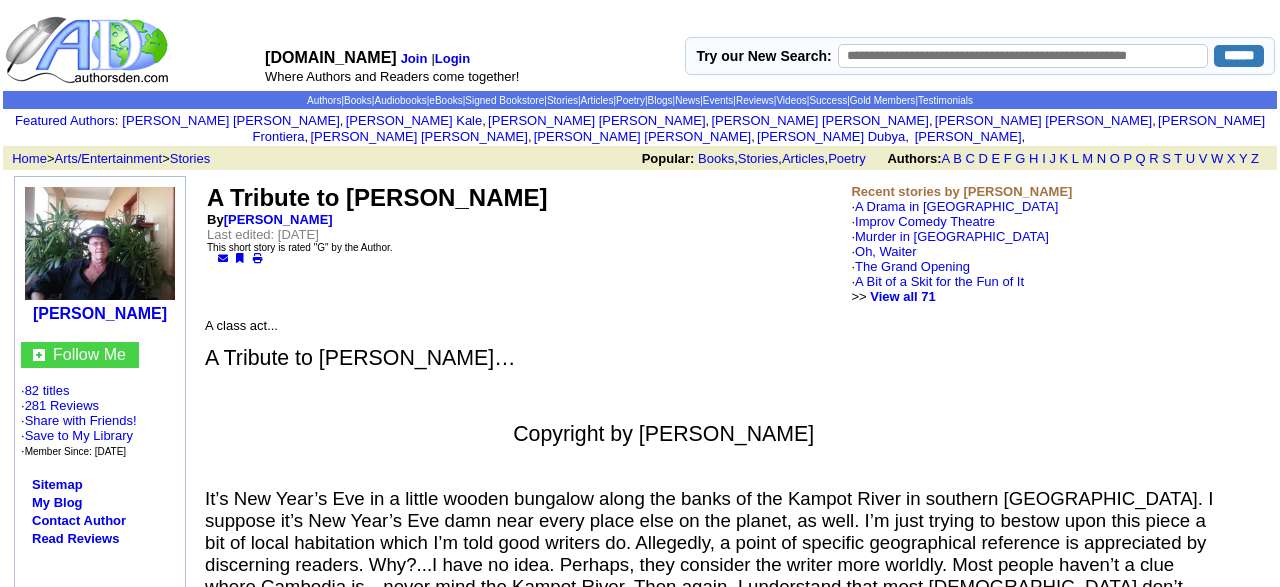 scroll, scrollTop: 0, scrollLeft: 0, axis: both 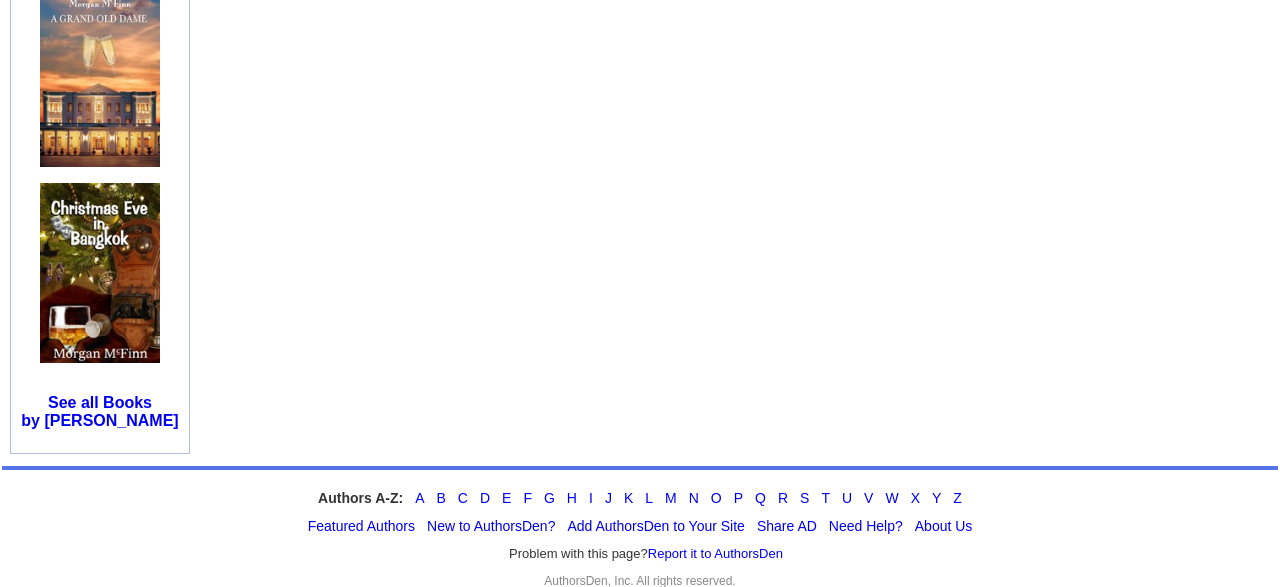 click on "A Tribute to Fred Astaire
By  Morgan  McFinn
Last edited: Friday, January 22, 2016
This short story is rated "G" by the Author.
Recent stories by Morgan  McFinn
·  A Drama in Augusta ·  Improv Comedy Theatre ·  Murder in Marrakesh ·  Oh, Waiter ·  The Grand Opening ·  A Bit of a Skit for the Fun of It
>>    View all 71" at bounding box center [737, -734] 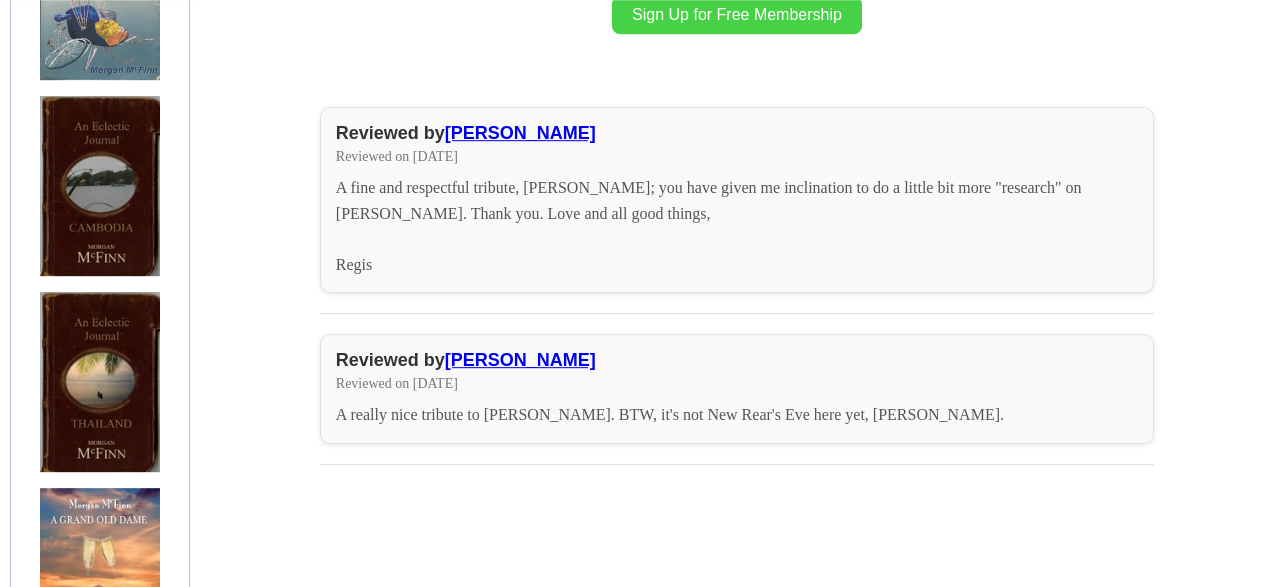 scroll, scrollTop: 1600, scrollLeft: 0, axis: vertical 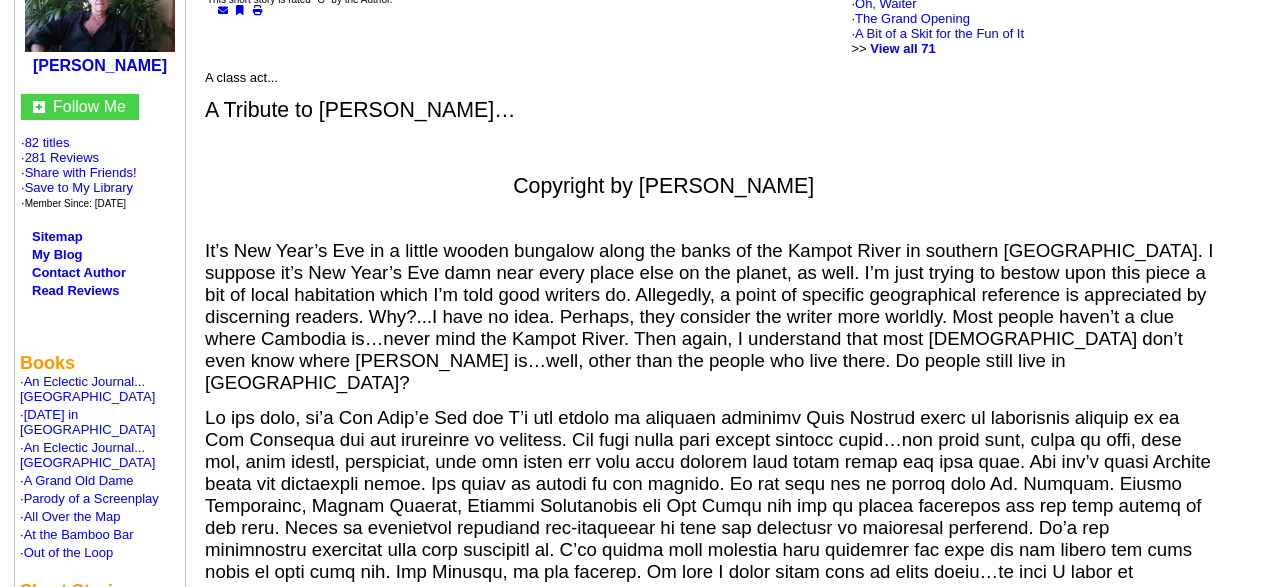 drag, startPoint x: 1279, startPoint y: 3, endPoint x: 951, endPoint y: 81, distance: 337.14685 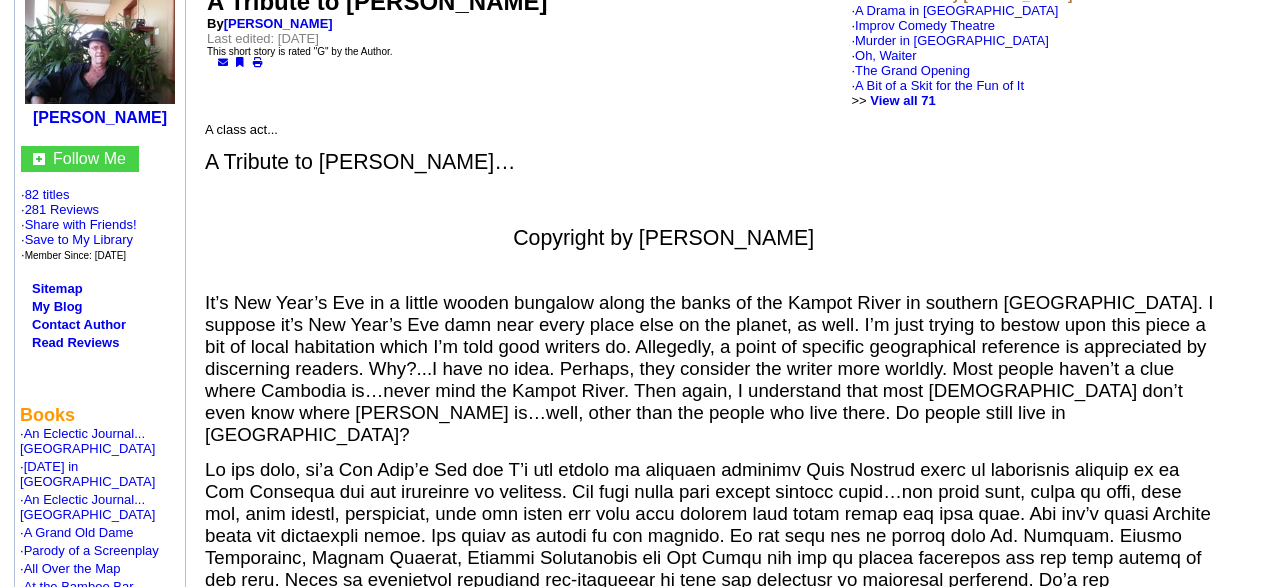 scroll, scrollTop: 127, scrollLeft: 0, axis: vertical 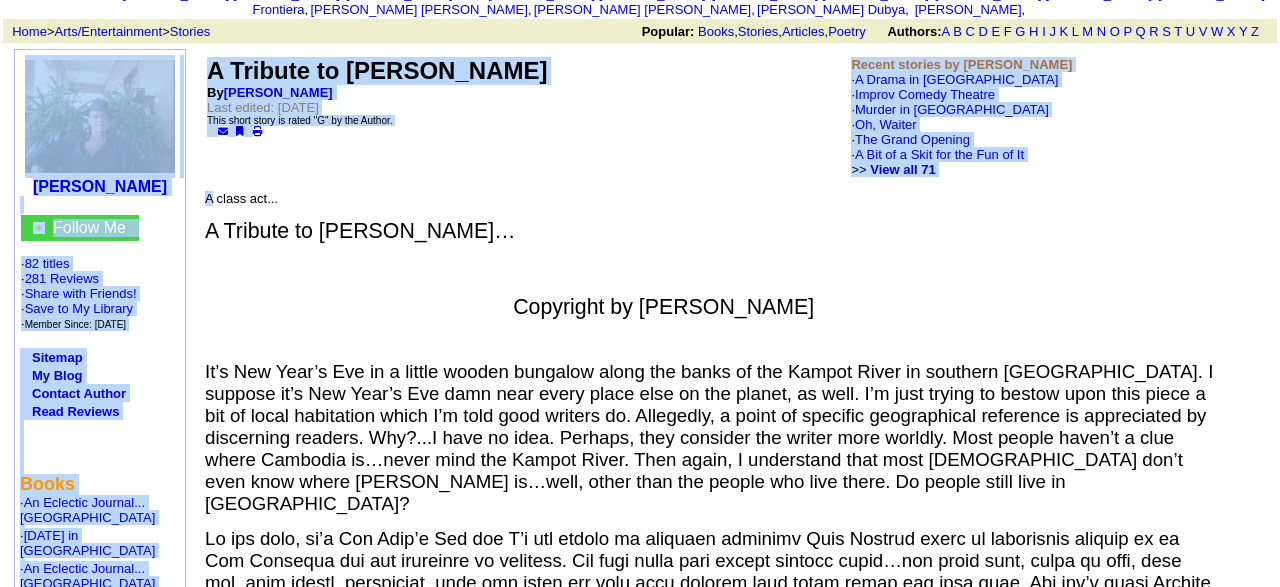 drag, startPoint x: 202, startPoint y: 197, endPoint x: 33, endPoint y: 141, distance: 178.03651 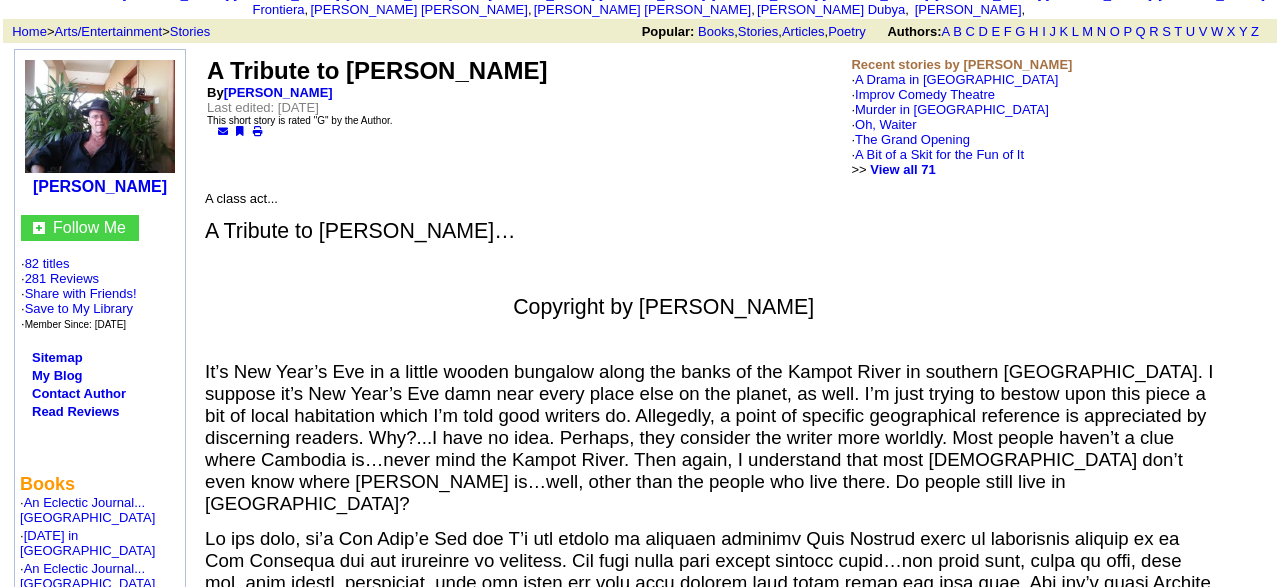 click on "A class act...
A Tribute to Fred Astaire…
Copyright by Morgan McFinn
One exception…Cyd Clarisse. ‘Dancing in the Dark’ in the park in the movie ‘Bandwagon’. She and Astaire together were poetry in motion.
And, it wasn’t just the dancing. It was the whole aura about the man. Namely, the supreme elegance and gracefulness. He was compelling just standing still with his feet crossed. It was his style and, sadly, that style is no longer in style. Rudeness and crudeness prevail across the board…not least of all, in the fields of what’s meant to be entertainment.
Excerpt from:  An Eclectic Journal...Cambodia
e-book via Amazon" at bounding box center (709, 768) 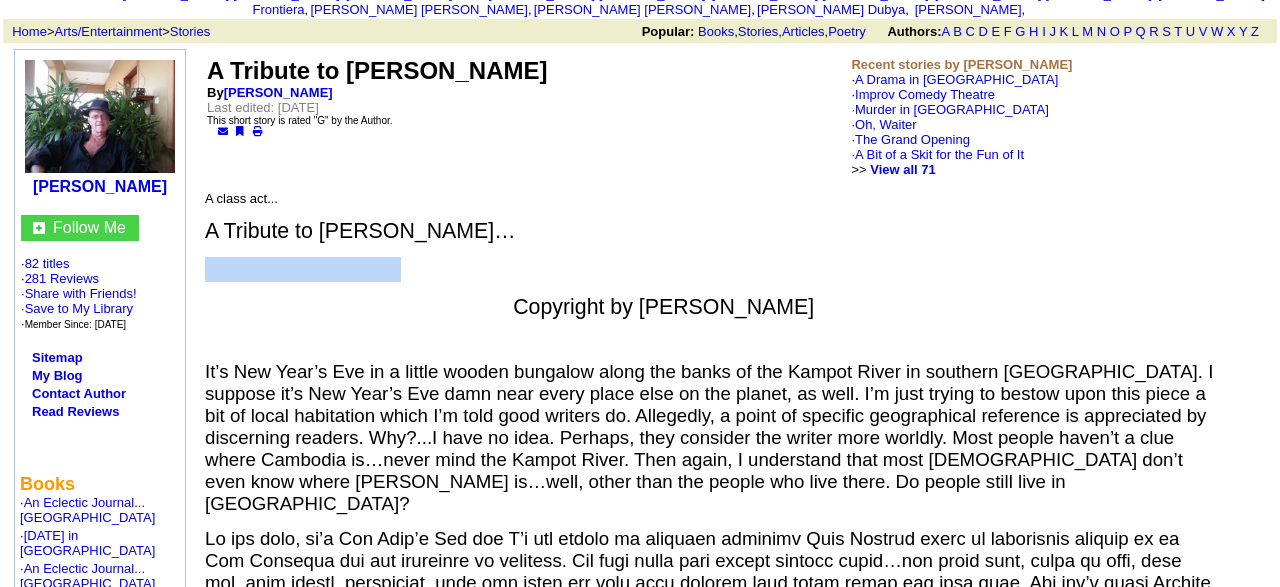 click at bounding box center (709, 269) 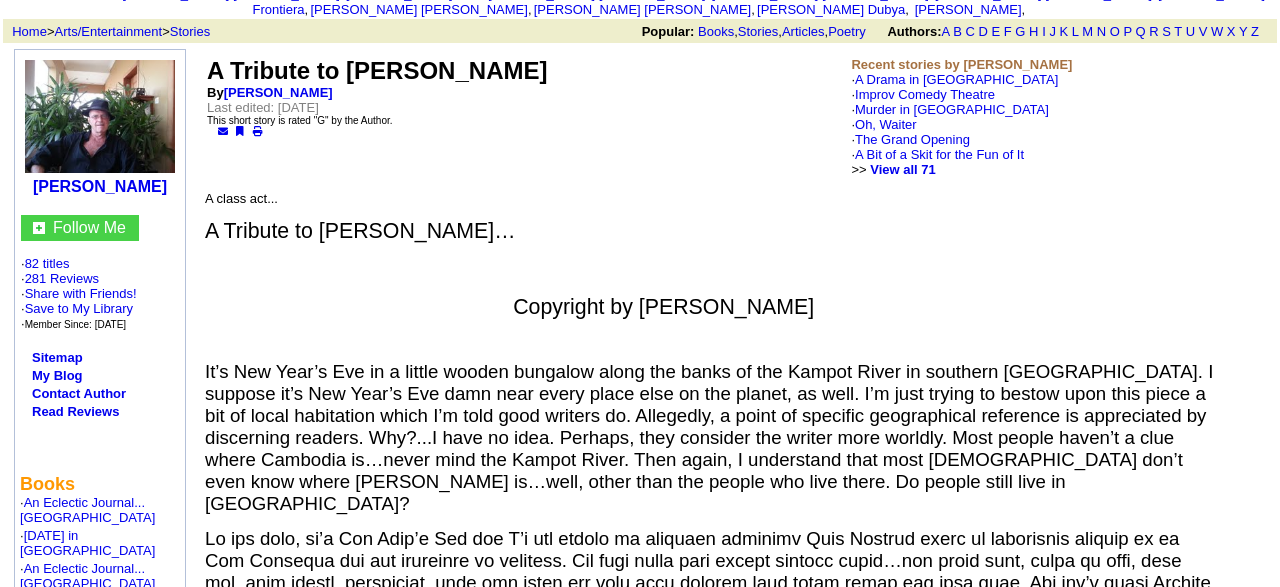 click at bounding box center (709, 269) 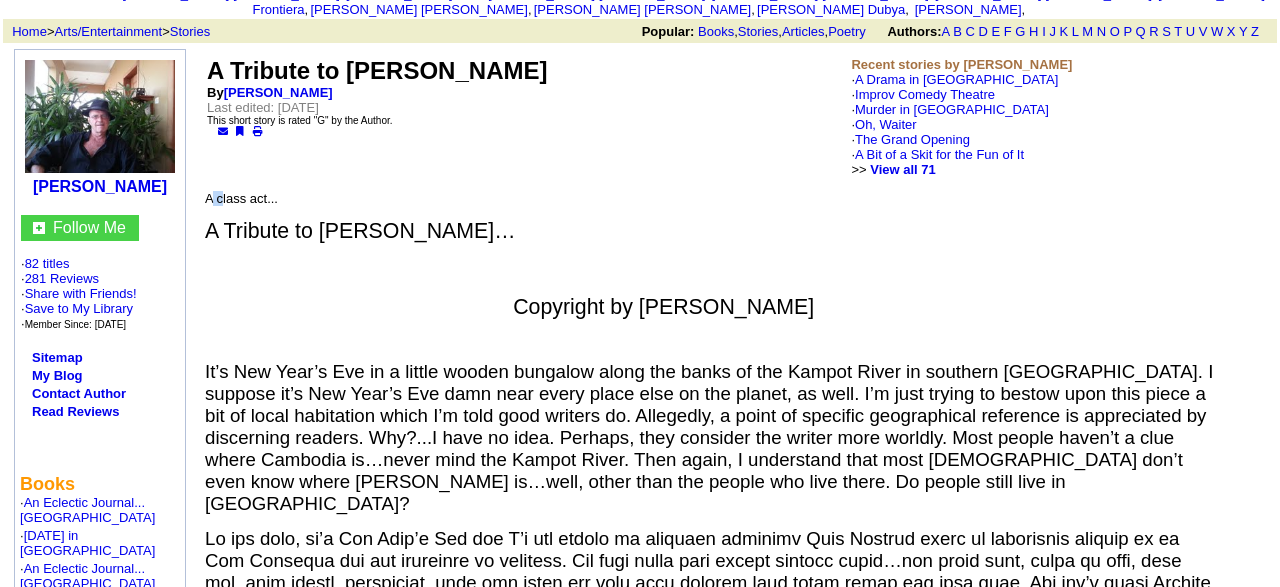 click on "A class act...
A Tribute to Fred Astaire…
Copyright by Morgan McFinn
One exception…Cyd Clarisse. ‘Dancing in the Dark’ in the park in the movie ‘Bandwagon’. She and Astaire together were poetry in motion.
And, it wasn’t just the dancing. It was the whole aura about the man. Namely, the supreme elegance and gracefulness. He was compelling just standing still with his feet crossed. It was his style and, sadly, that style is no longer in style. Rudeness and crudeness prevail across the board…not least of all, in the fields of what’s meant to be entertainment.
Excerpt from:  An Eclectic Journal...Cambodia
e-book via Amazon" at bounding box center [709, 768] 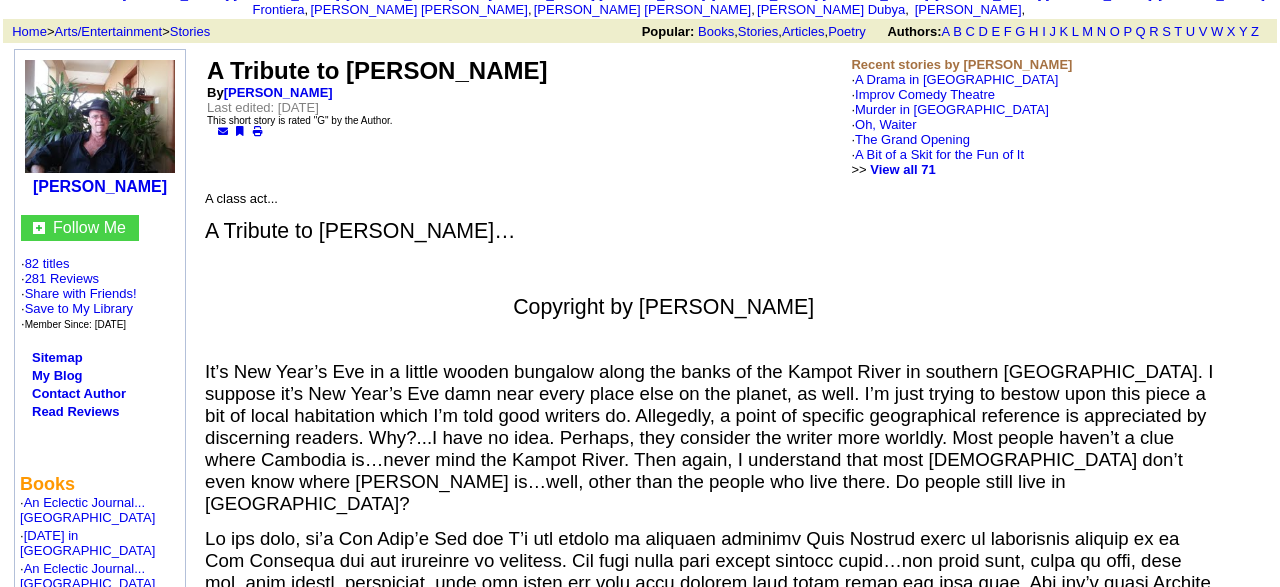 click on "A class act...
A Tribute to Fred Astaire…
Copyright by Morgan McFinn
One exception…Cyd Clarisse. ‘Dancing in the Dark’ in the park in the movie ‘Bandwagon’. She and Astaire together were poetry in motion.
And, it wasn’t just the dancing. It was the whole aura about the man. Namely, the supreme elegance and gracefulness. He was compelling just standing still with his feet crossed. It was his style and, sadly, that style is no longer in style. Rudeness and crudeness prevail across the board…not least of all, in the fields of what’s meant to be entertainment.
Excerpt from:  An Eclectic Journal...Cambodia
e-book via Amazon" at bounding box center (709, 768) 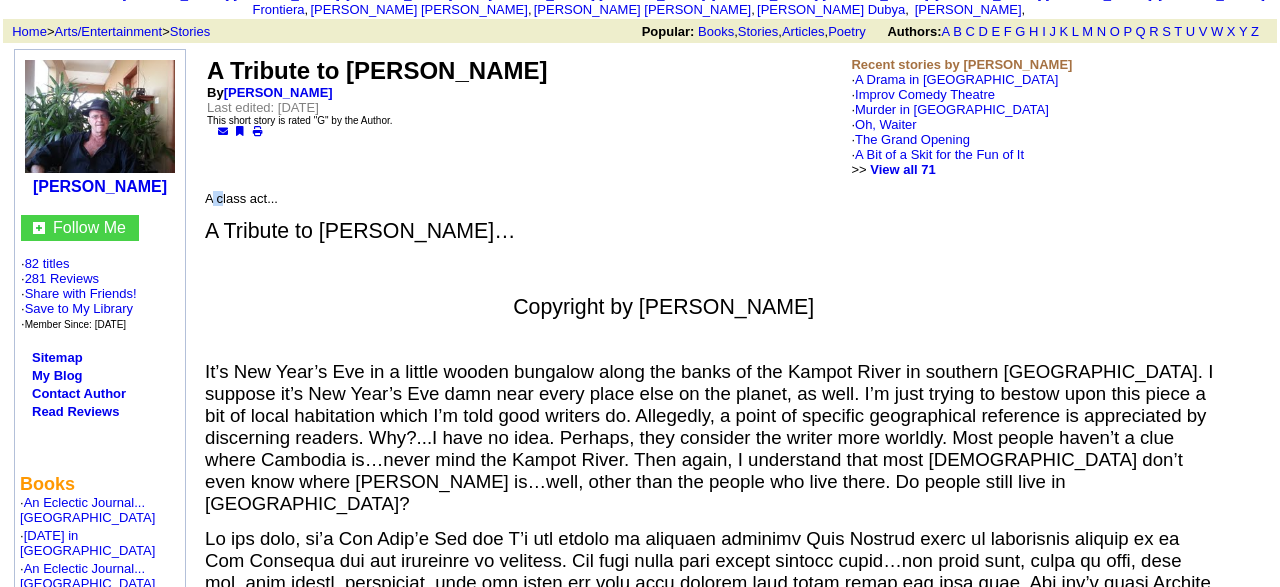 click on "A class act..." at bounding box center [241, 198] 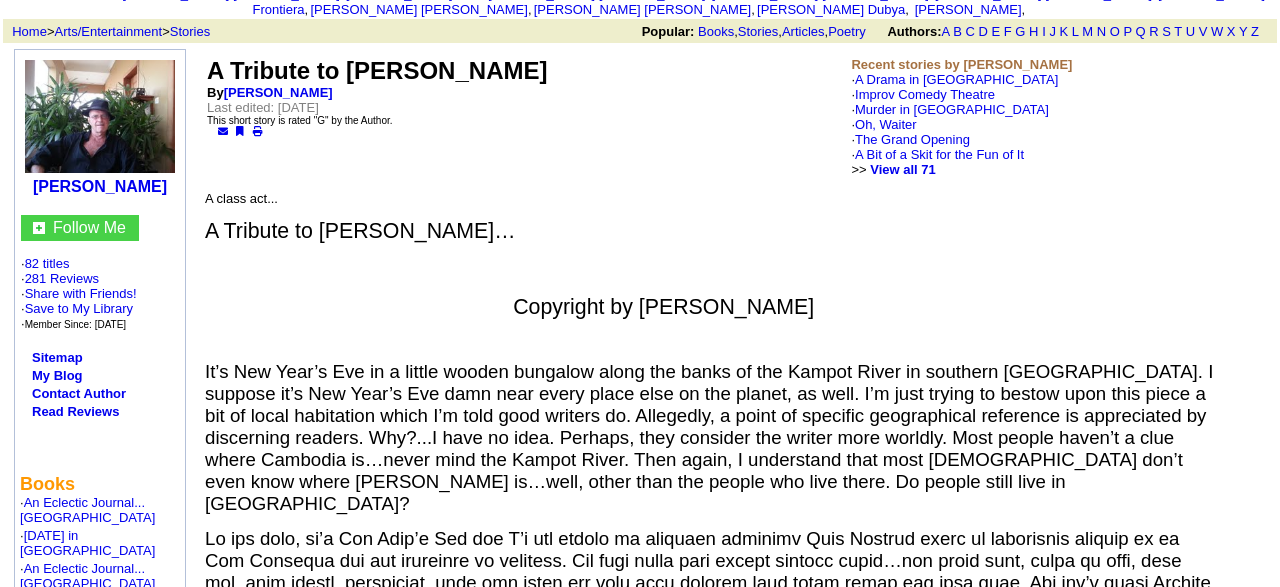 click on "A class act..." at bounding box center (241, 198) 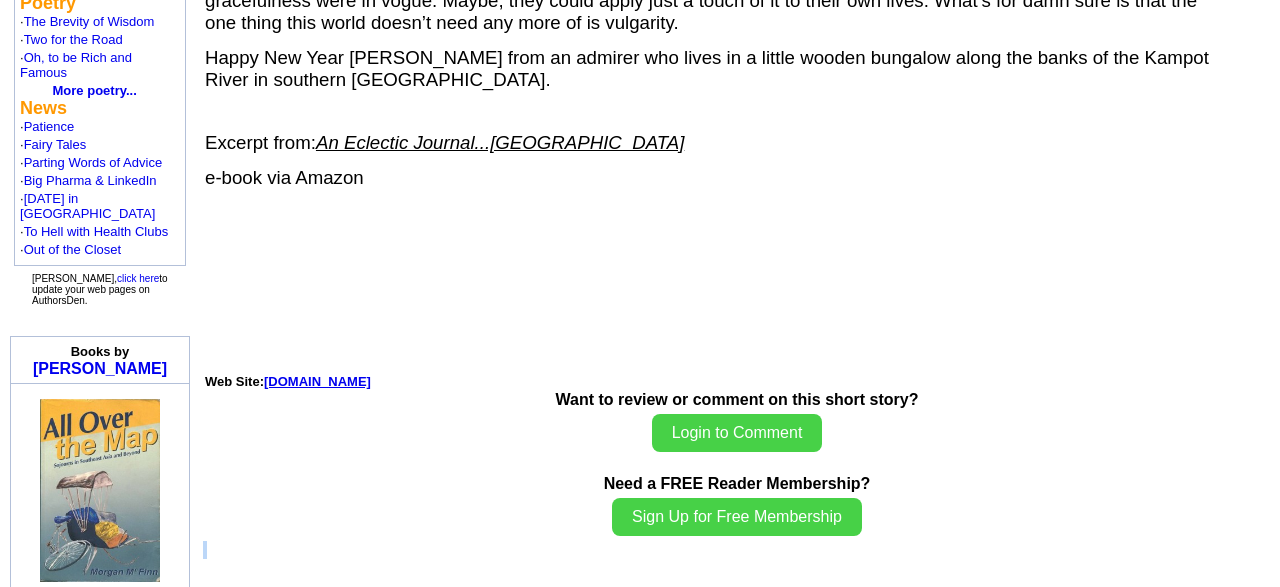scroll, scrollTop: 1108, scrollLeft: 0, axis: vertical 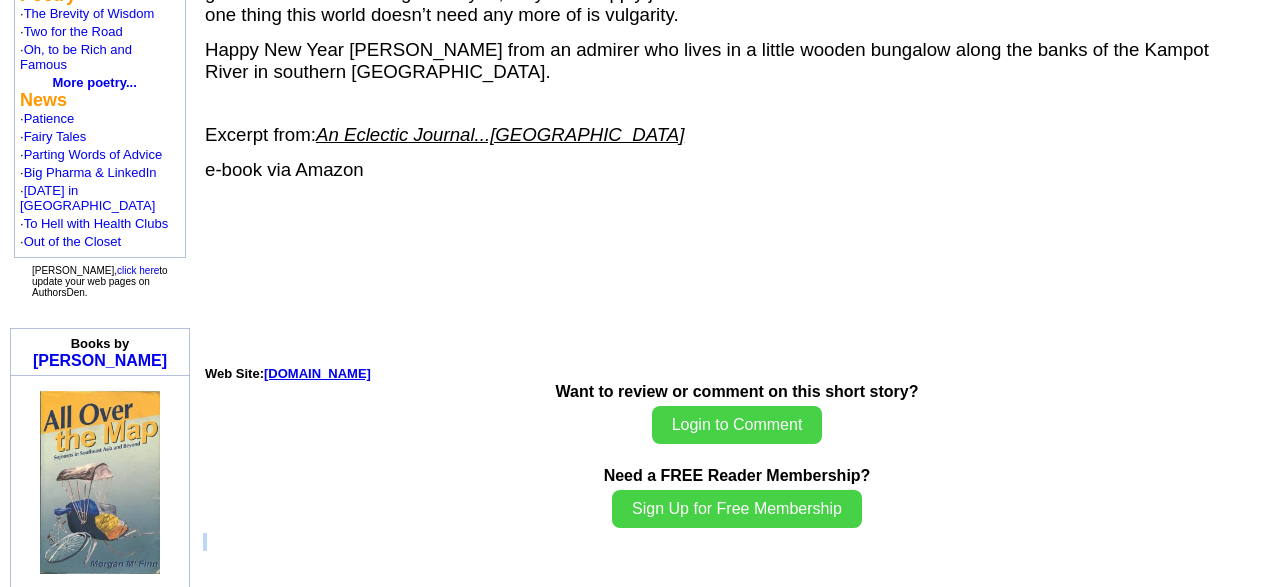 drag, startPoint x: 203, startPoint y: 202, endPoint x: 699, endPoint y: 149, distance: 498.8236 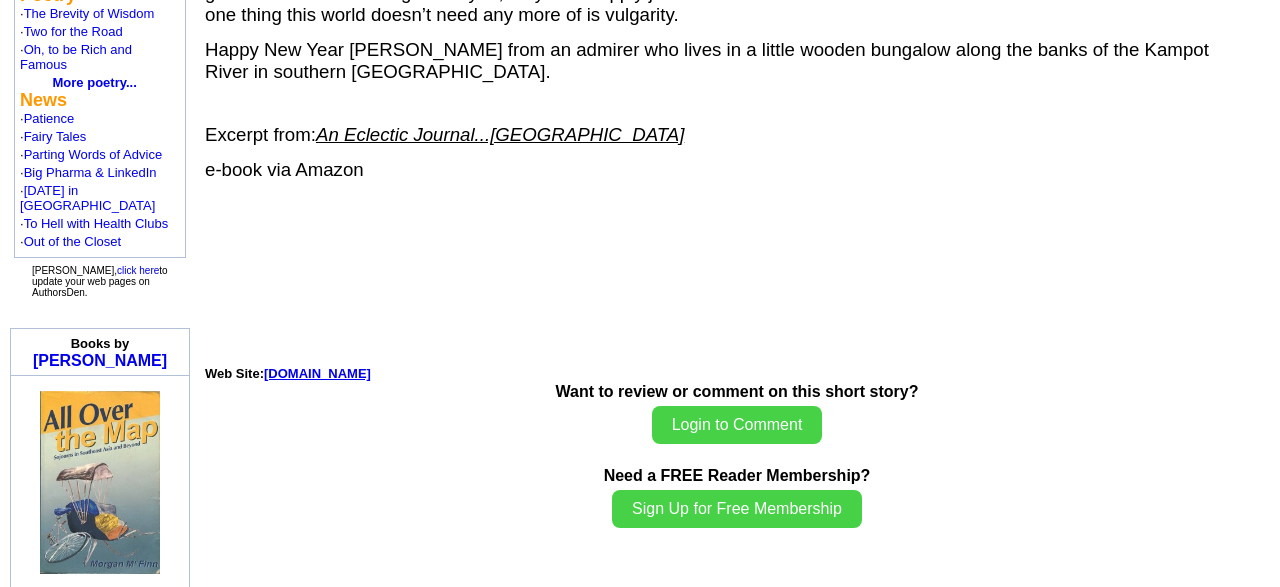 click at bounding box center (709, 201) 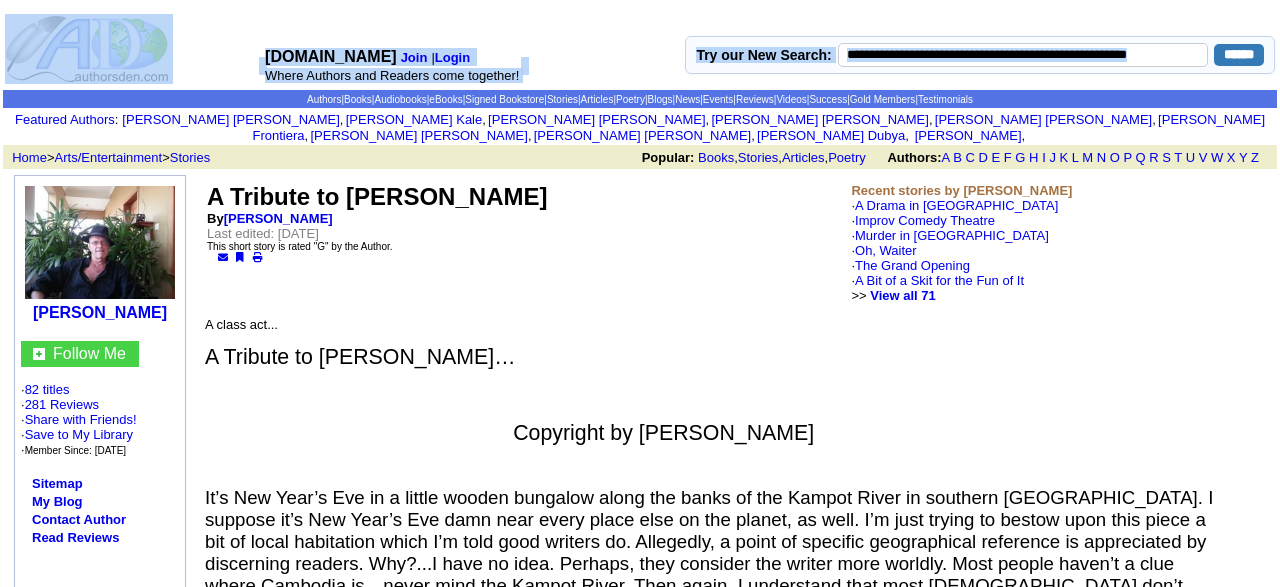 scroll, scrollTop: 0, scrollLeft: 0, axis: both 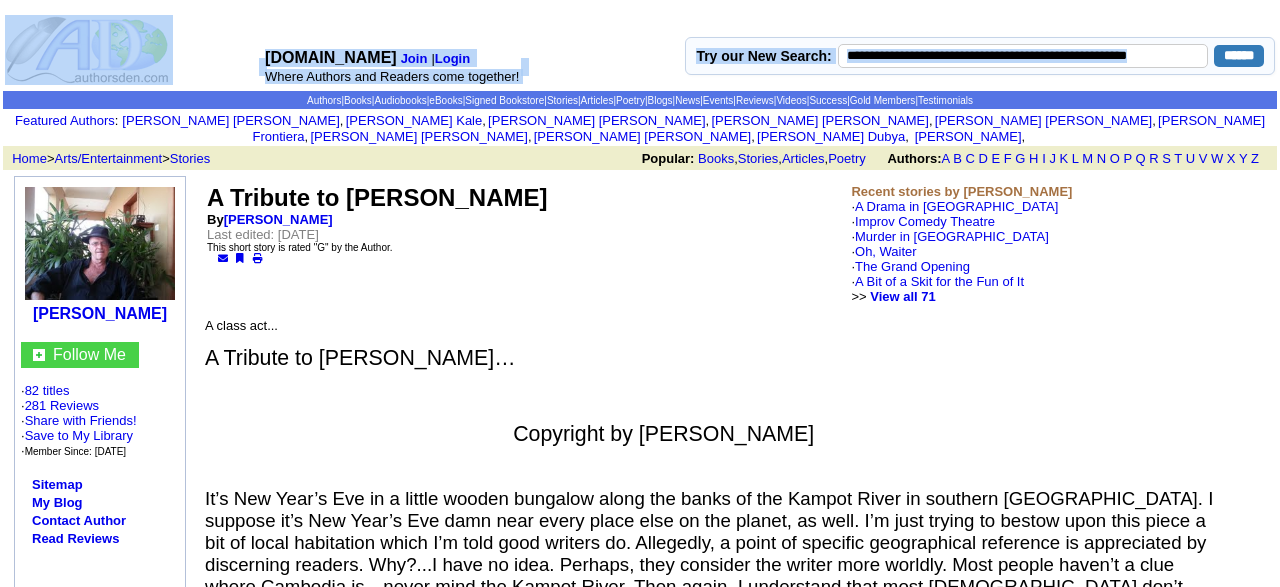 drag, startPoint x: 393, startPoint y: 127, endPoint x: 597, endPoint y: 289, distance: 260.4995 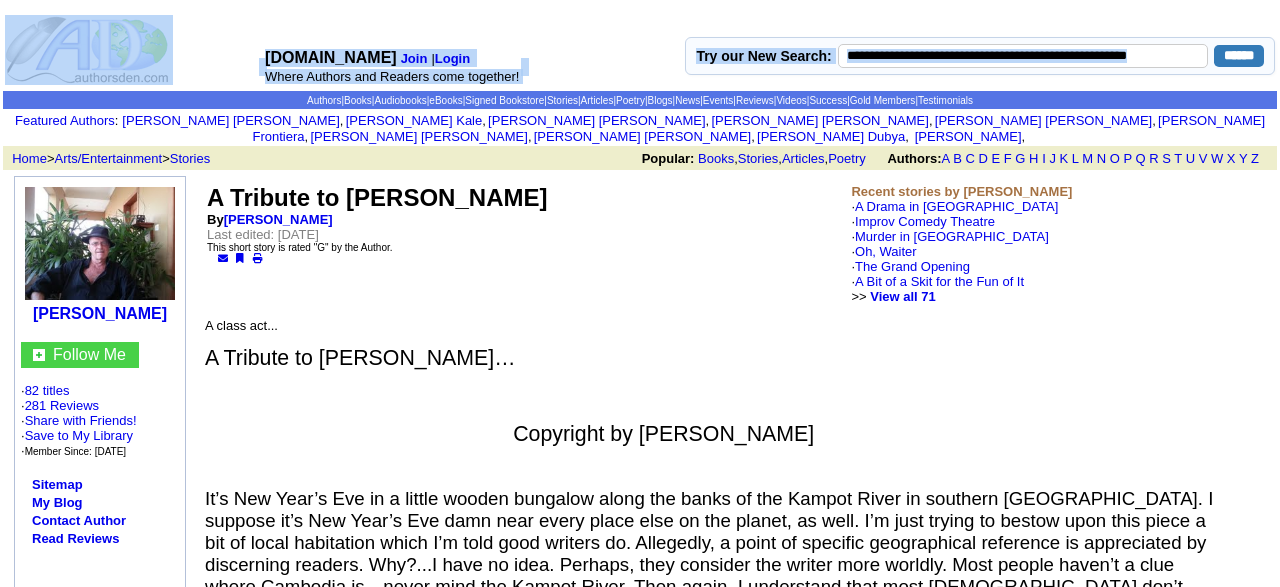 click on "A Tribute to Fred Astaire
By  Morgan  McFinn
Last edited: Friday, January 22, 2016
This short story is rated "G" by the Author.
Recent stories by Morgan  McFinn
·  A Drama in Augusta ·  Improv Comedy Theatre ·  Murder in Marrakesh ·  Oh, Waiter ·  The Grand Opening ·  A Bit of a Skit for the Fun of It
>>    View all 71
A class act..." at bounding box center (737, 1138) 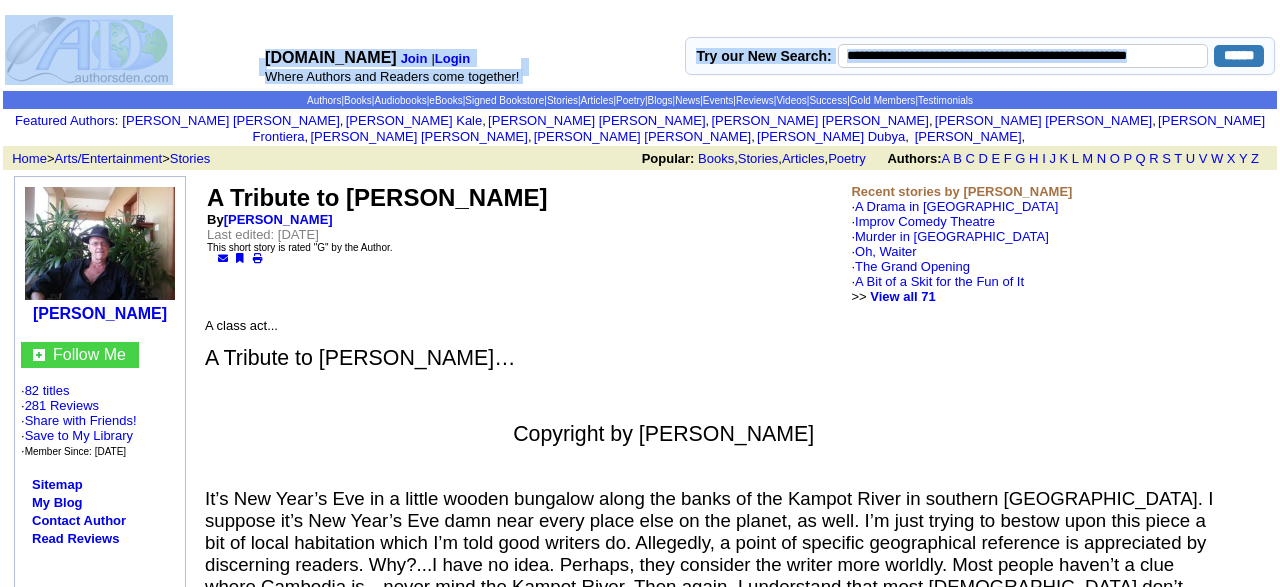 copy on "Recent stories by Morgan  McFinn
·  A Drama in Augusta ·  Improv Comedy Theatre ·  Murder in Marrakesh ·  Oh, Waiter ·  The Grand Opening ·  A Bit of a Skit for the Fun of It
>>    View all 71
A class act...
A Tribute to Fred Astaire…
Copyright by Morgan McFinn
It’s New Year’s Eve in a little wooden bungalow along the banks of the Kampot River in southern Cambodia. I suppose it’s New Year’s Eve damn near every place else on the planet, as well. I’m just trying to bestow upon this piece a bit of local habitation which I’m told good writers do. Allegedly, a point of specific geographical reference is appreciated by discerning readers. Why?...I have no idea. Perhaps, they consider the writer more worldly. Most people haven’t a clue where Cambodia is…never mind the Kampot River. Then again, I understand that most Americans don’t even know where Cleveland is…well, other than the people who live there. Do people still..." 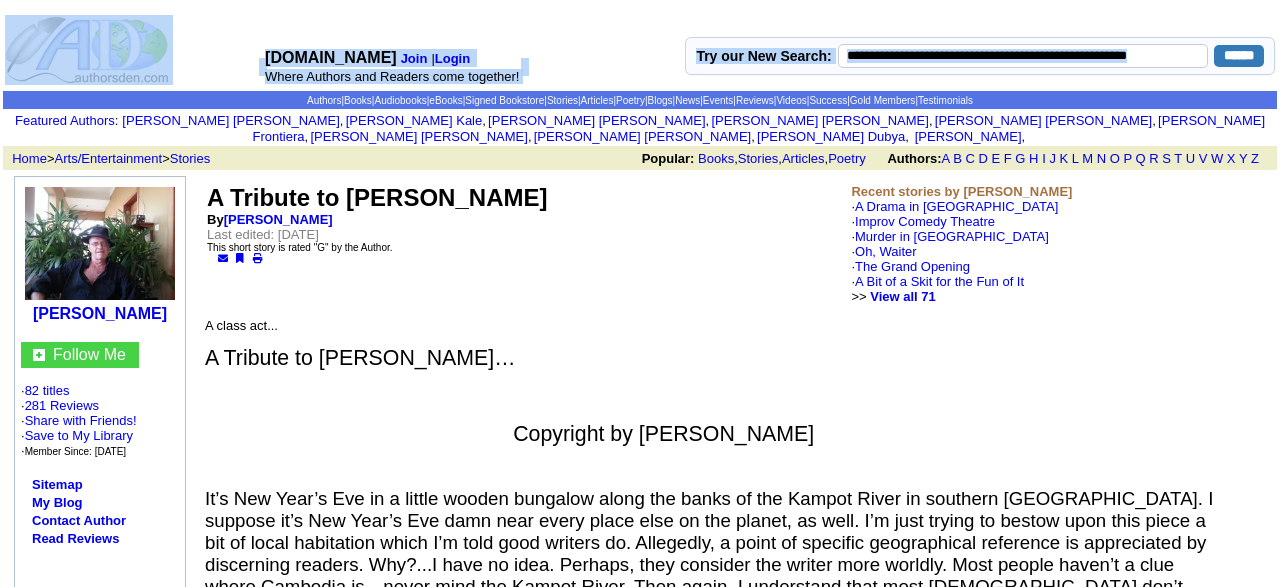 click at bounding box center [737, 309] 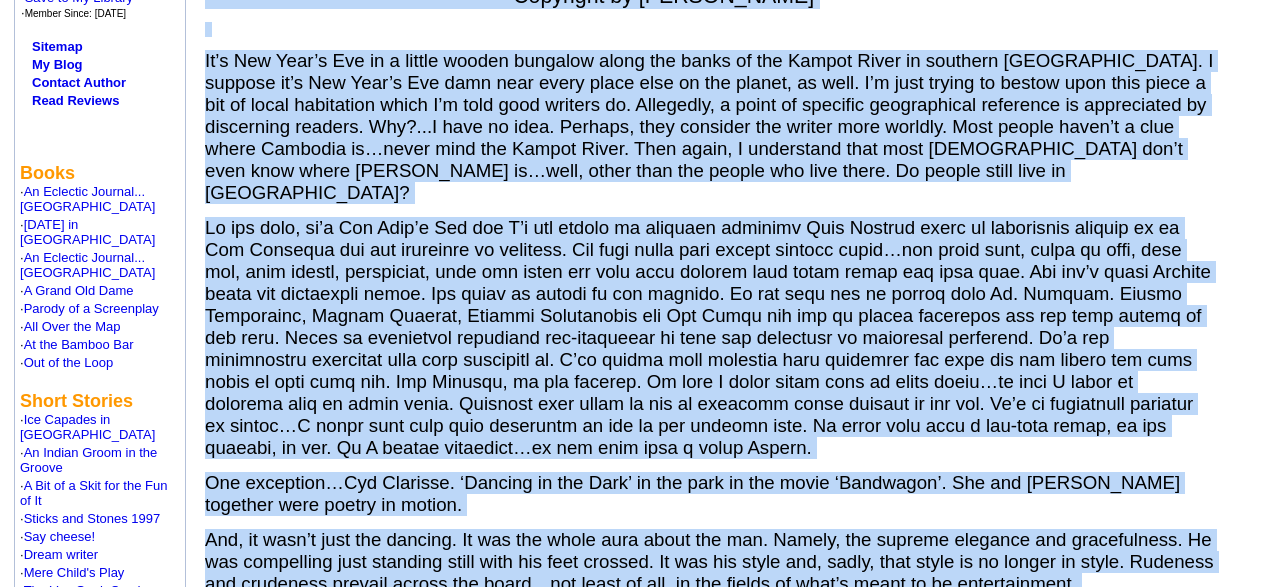 scroll, scrollTop: 468, scrollLeft: 0, axis: vertical 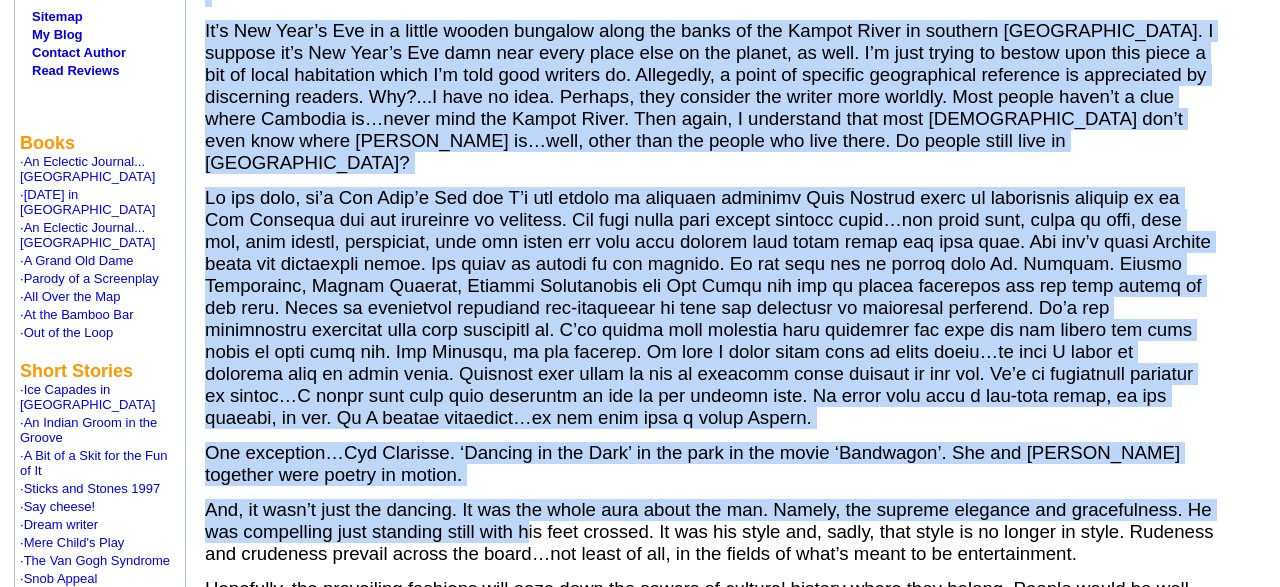 drag, startPoint x: 202, startPoint y: 360, endPoint x: 525, endPoint y: 509, distance: 355.71057 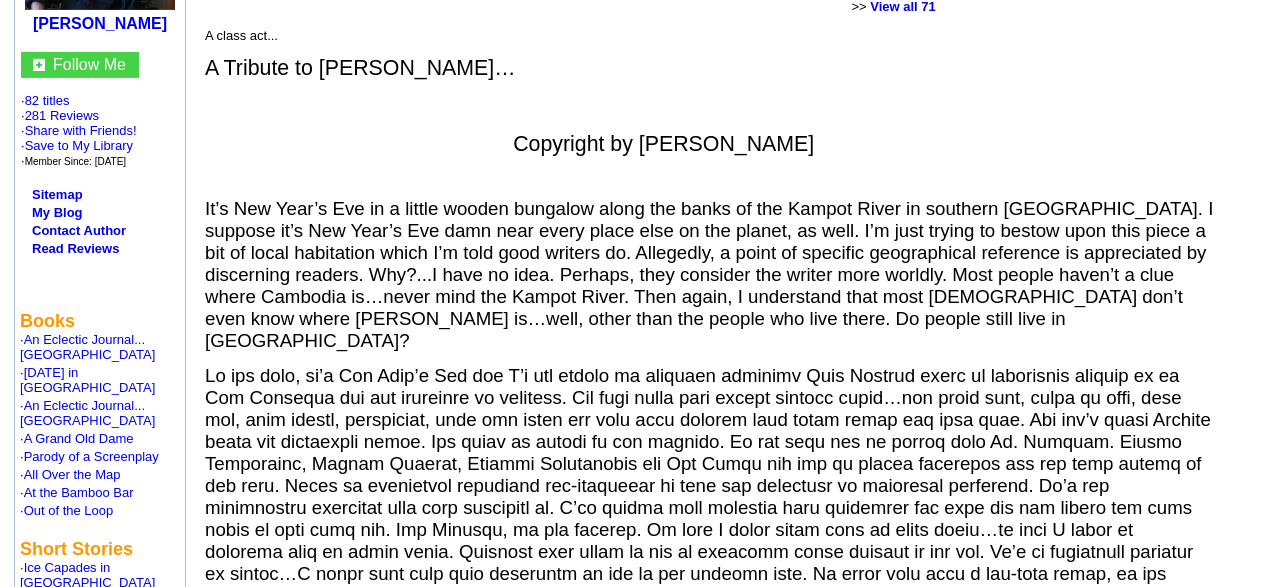 scroll, scrollTop: 243, scrollLeft: 0, axis: vertical 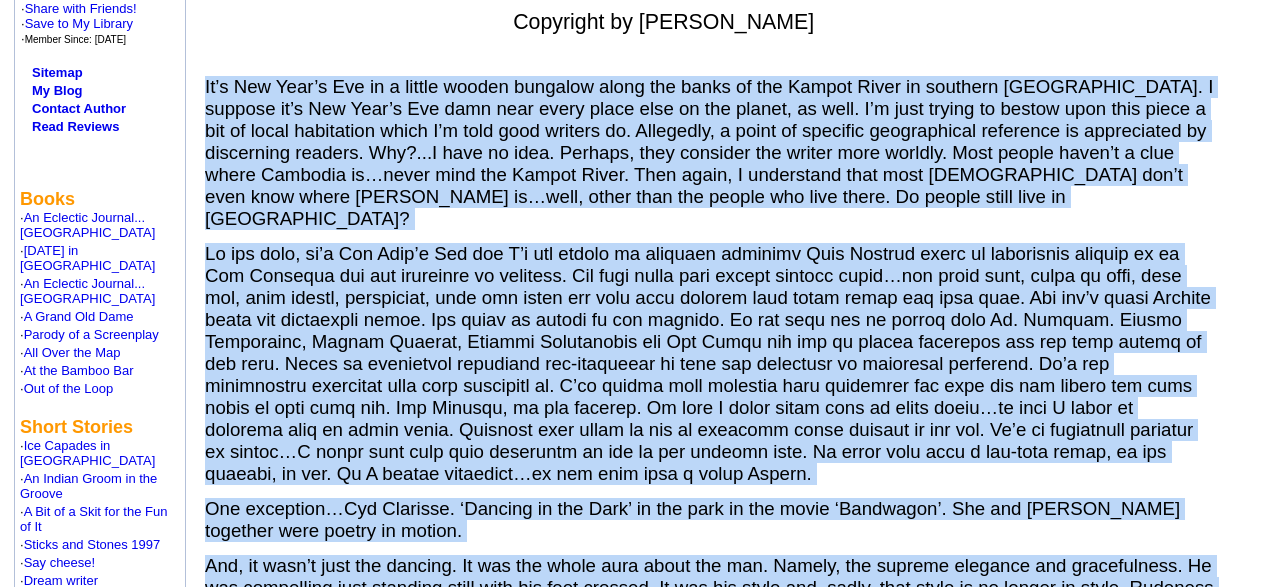 drag, startPoint x: 220, startPoint y: 263, endPoint x: 776, endPoint y: 463, distance: 590.8773 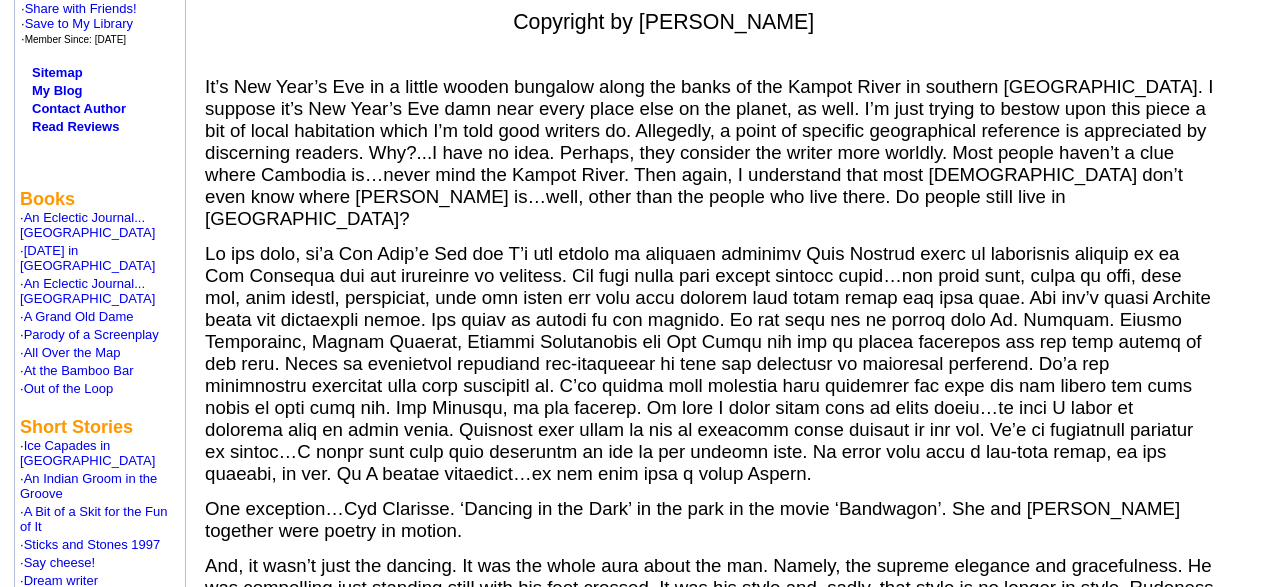 click on "Copyright by Morgan McFinn" at bounding box center [709, 22] 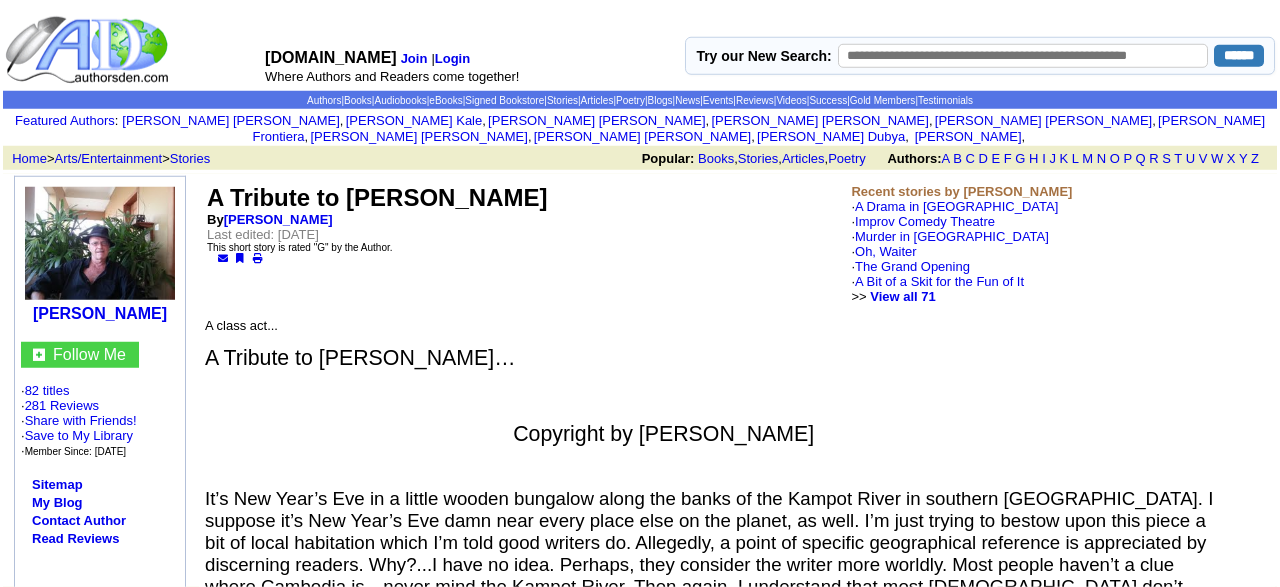 scroll, scrollTop: 0, scrollLeft: 0, axis: both 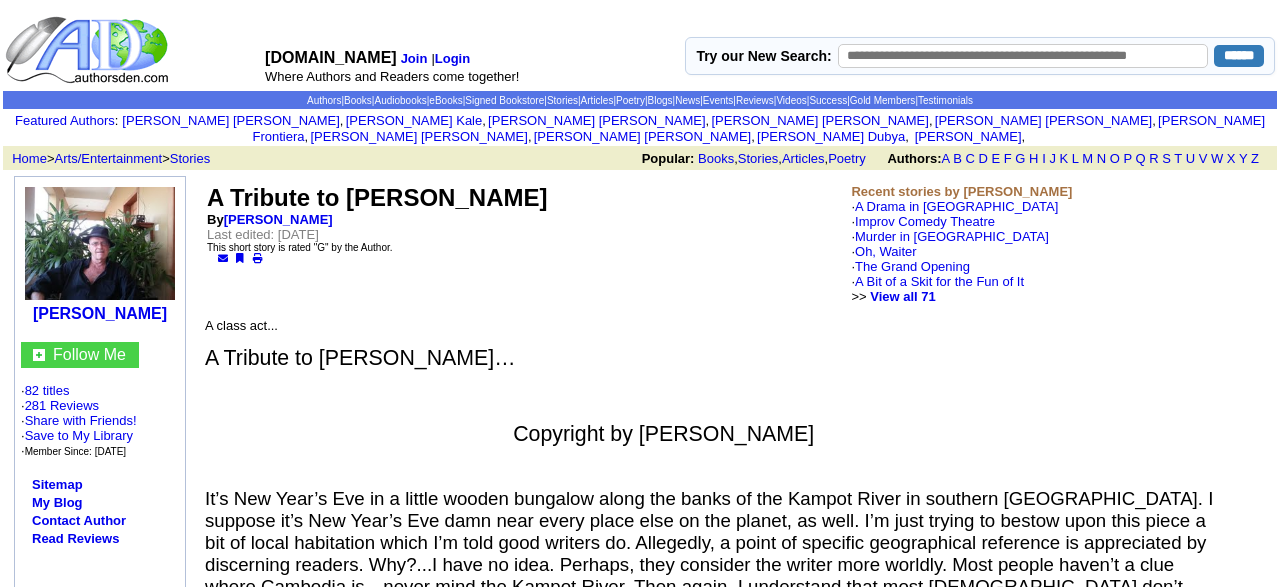 drag, startPoint x: 1277, startPoint y: 7, endPoint x: 981, endPoint y: 9, distance: 296.00674 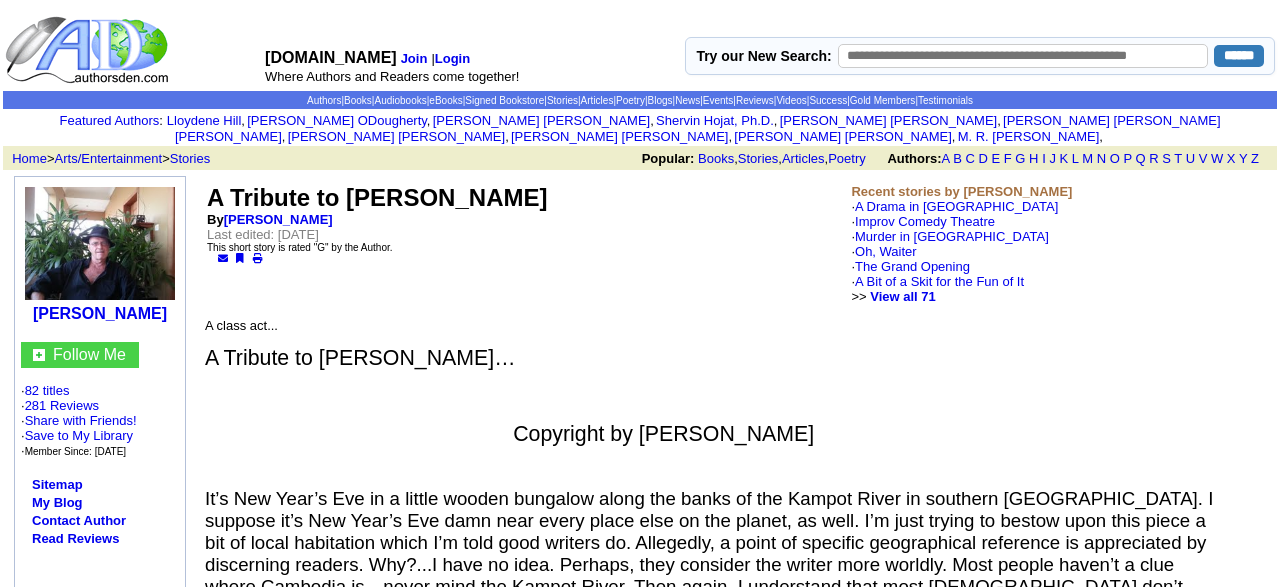 scroll, scrollTop: 0, scrollLeft: 0, axis: both 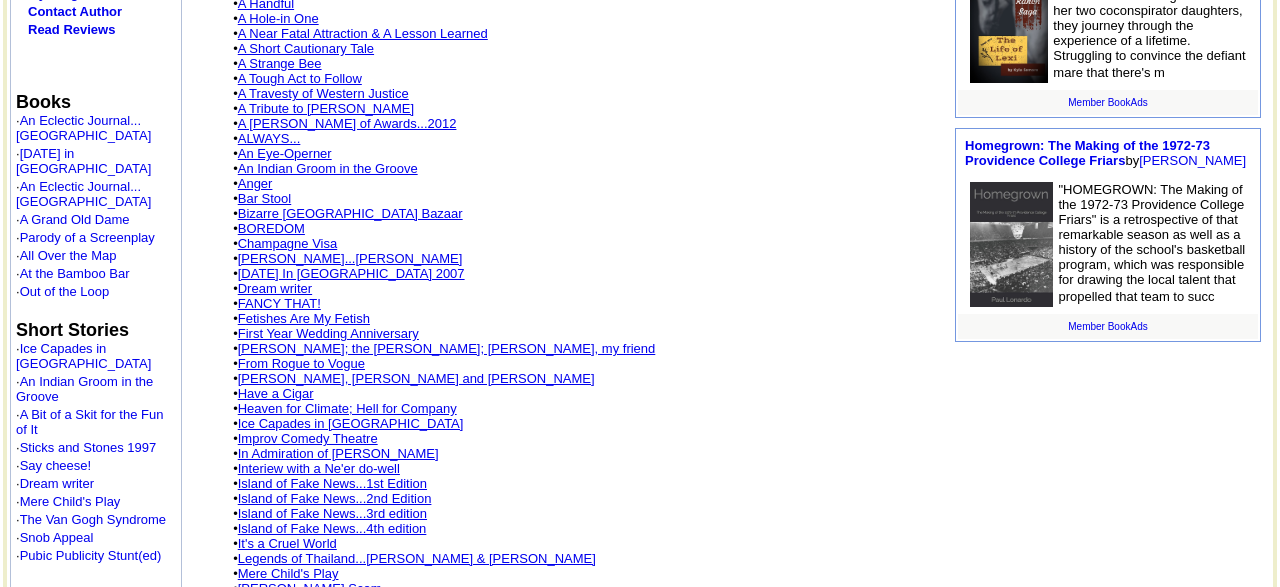 click on "FANCY THAT!" at bounding box center (279, 303) 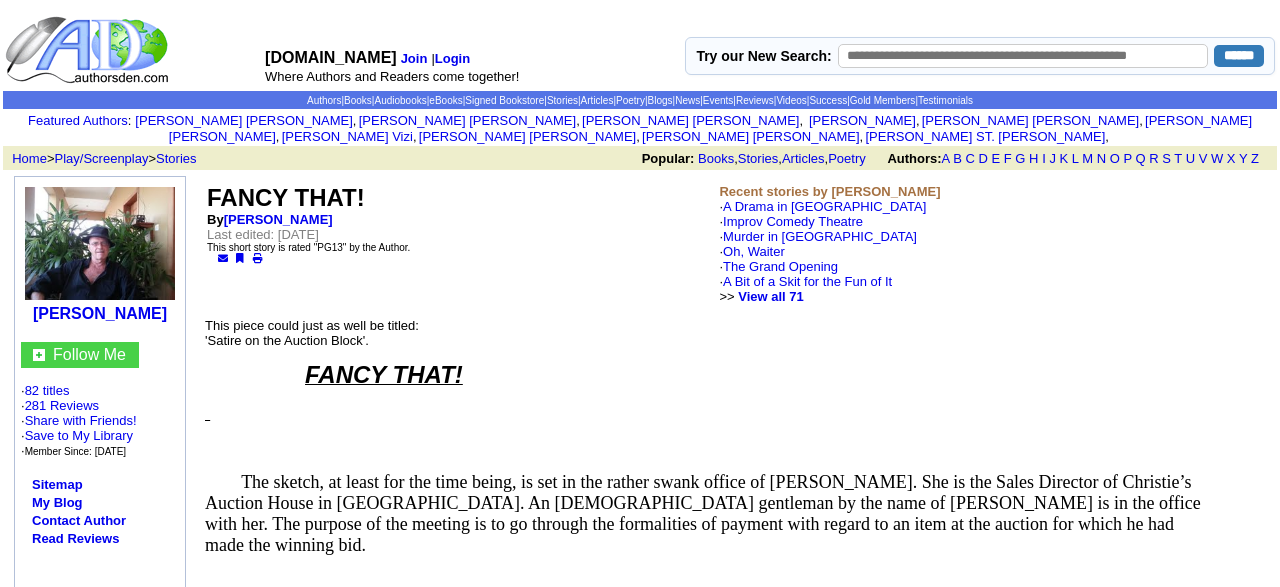 scroll, scrollTop: 0, scrollLeft: 0, axis: both 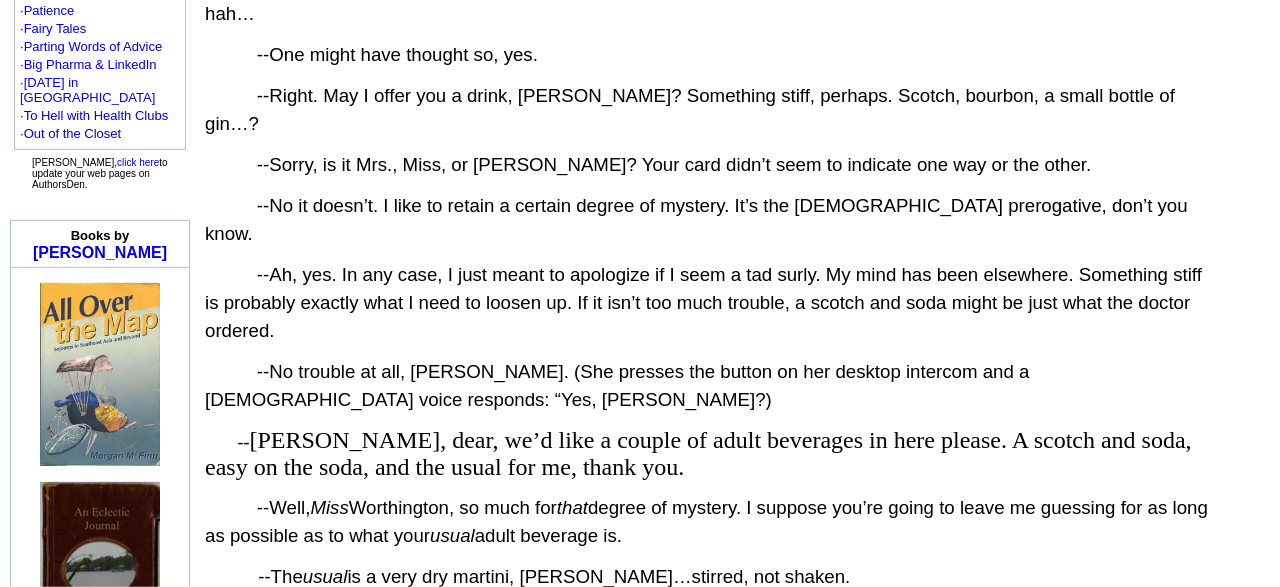 drag, startPoint x: 1277, startPoint y: 579, endPoint x: 1175, endPoint y: 402, distance: 204.28656 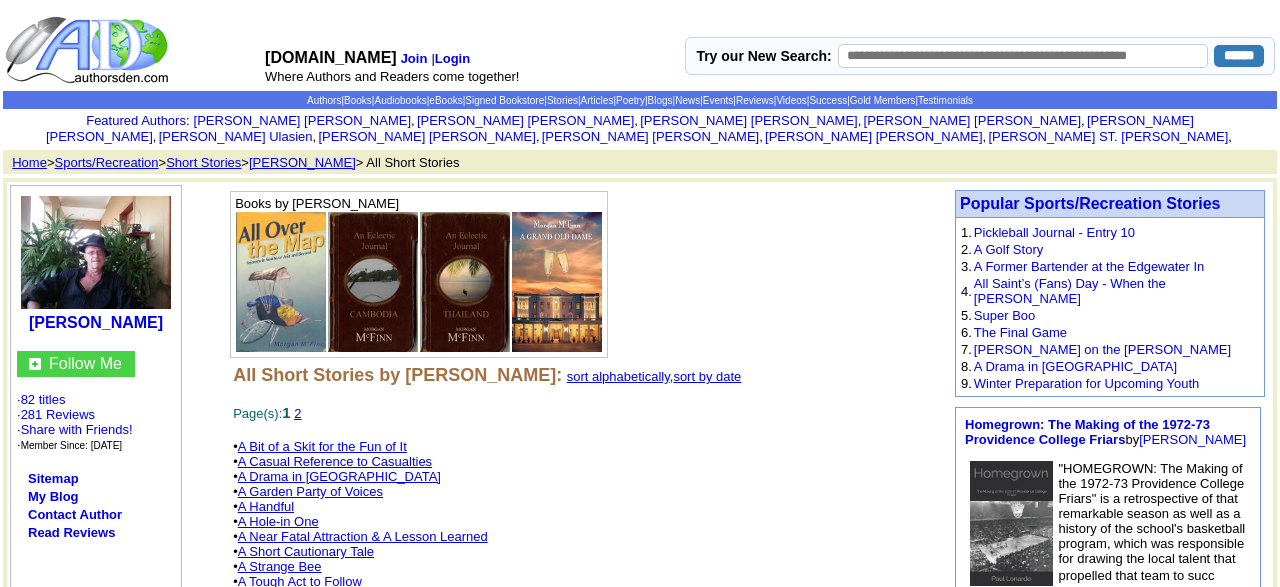 scroll, scrollTop: 503, scrollLeft: 0, axis: vertical 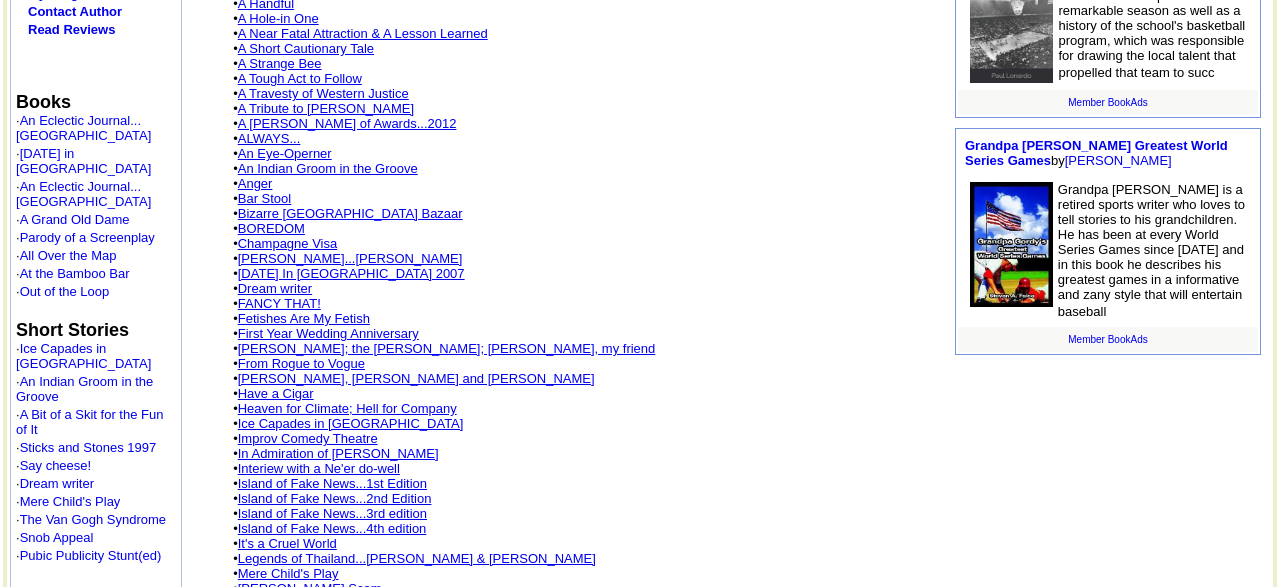 click on "All
Short Stories by [PERSON_NAME]:
sort alphabetically ,
sort by date
Page(s):  1   2   •  A Bit of a Skit for the Fun of It •  A Casual Reference to Casualties •  A Drama in [GEOGRAPHIC_DATA] •  A Garden Party of Voices •  A Handful •  A Hole-in One •  A Near Fatal Attraction & A Lesson Learned •  A Short Cautionary Tale •  A Strange Bee •  A Tough Act to Follow •  A Travesty of Western Justice •  A Tribute to [PERSON_NAME] •  A [PERSON_NAME] of Awards...2012 •  ALWAYS... •  An Eye-Operner •  An Indian Groom in the Groove •  Anger •  Bar Stool •  Bizarre [GEOGRAPHIC_DATA] •  BOREDOM •  Champagne Visa •  Chink, chink...[PERSON_NAME] •  [DATE] In [GEOGRAPHIC_DATA] 2007 •  Dream writer •  FANCY THAT! •  Fetishes Are My Fetish •  First Year Wedding Anniversary •  [PERSON_NAME]; the [PERSON_NAME]; [PERSON_NAME], my friend •  From Rogue to Vogue •  [PERSON_NAME], [PERSON_NAME] and [PERSON_NAME] •  Have a Cigar •  1" at bounding box center [586, 291] 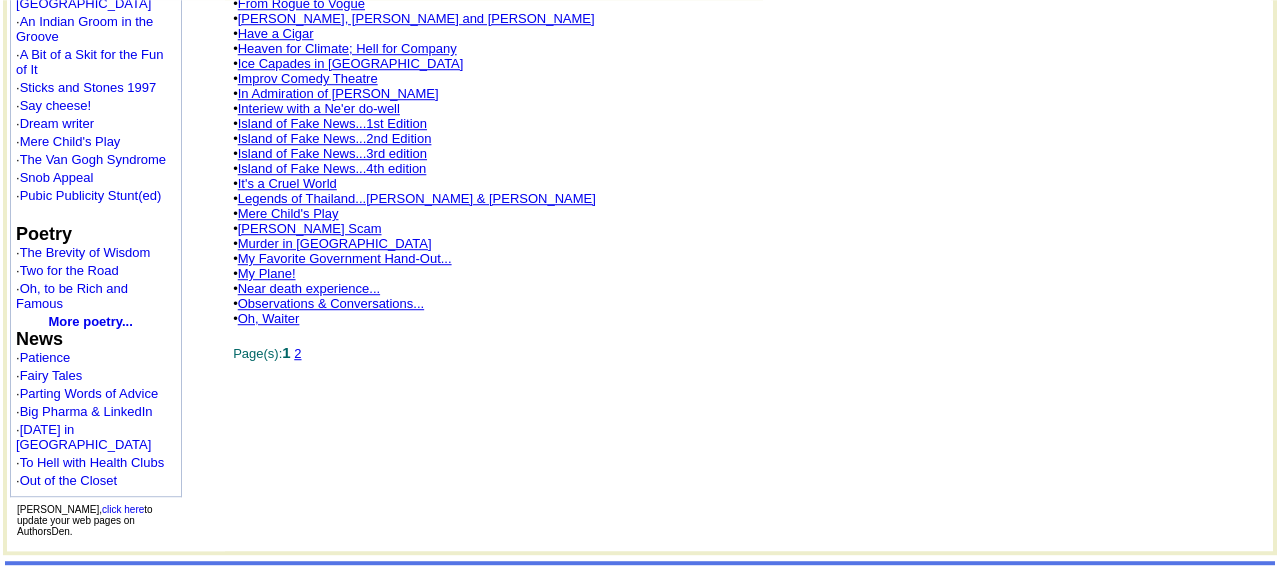 scroll, scrollTop: 856, scrollLeft: 0, axis: vertical 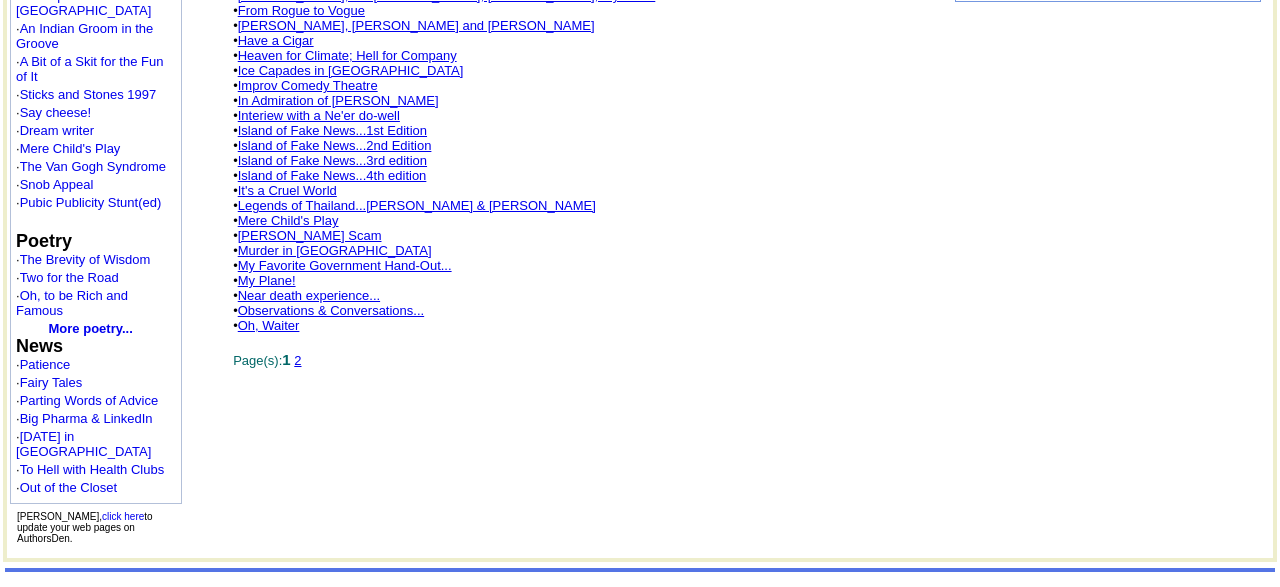 click on "It's a Cruel World" at bounding box center (287, 190) 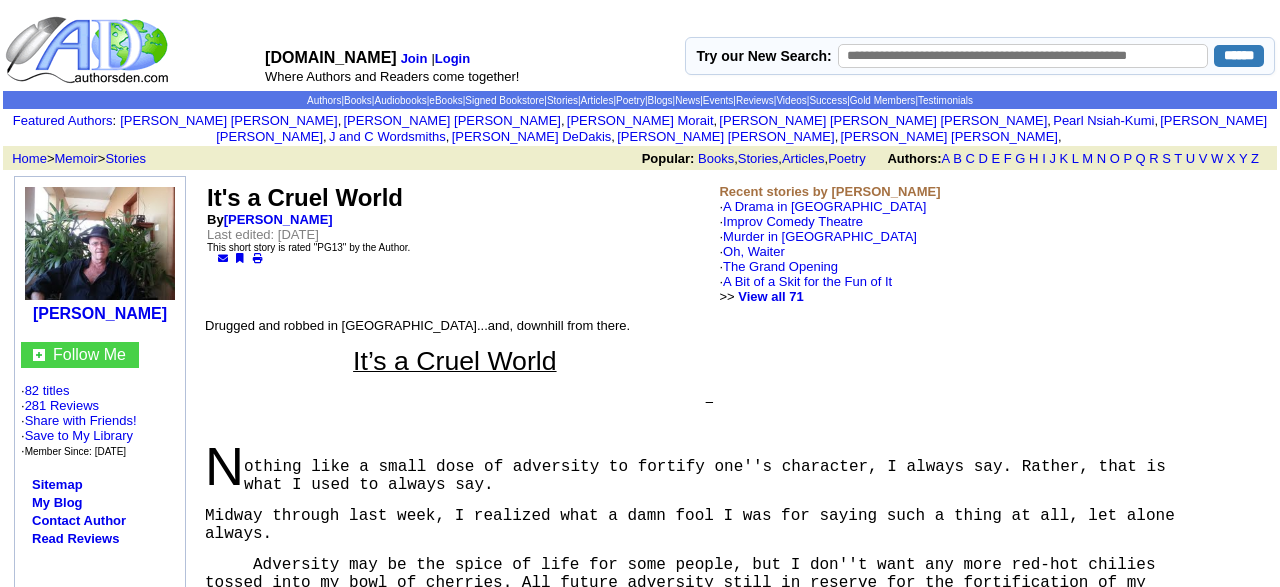 scroll, scrollTop: 0, scrollLeft: 0, axis: both 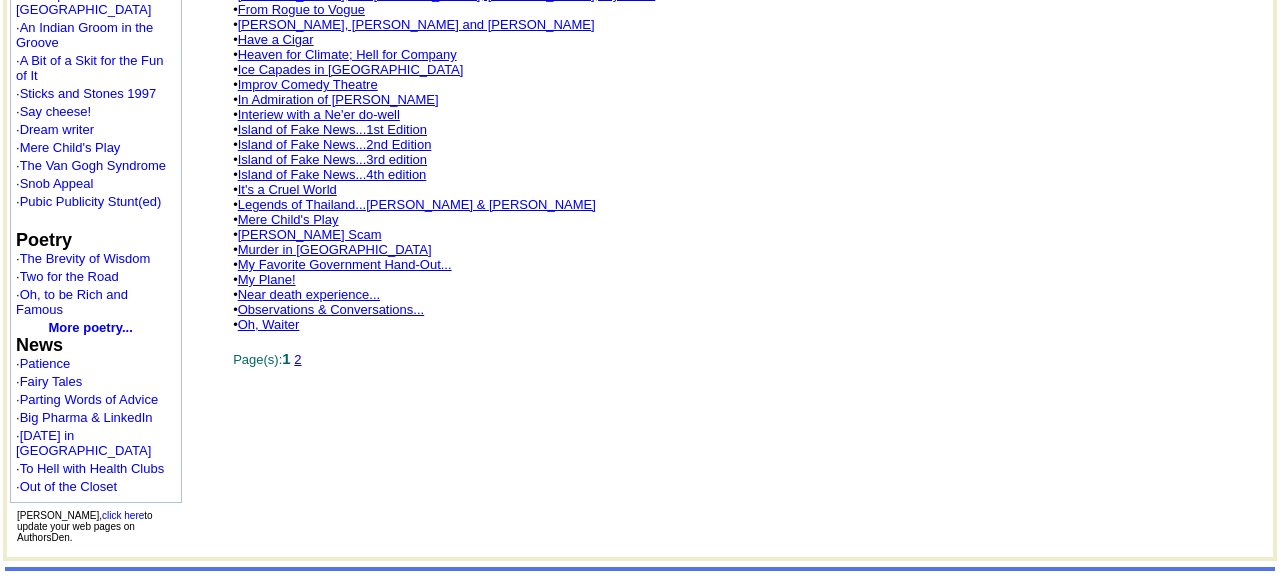click on "2" at bounding box center (297, 359) 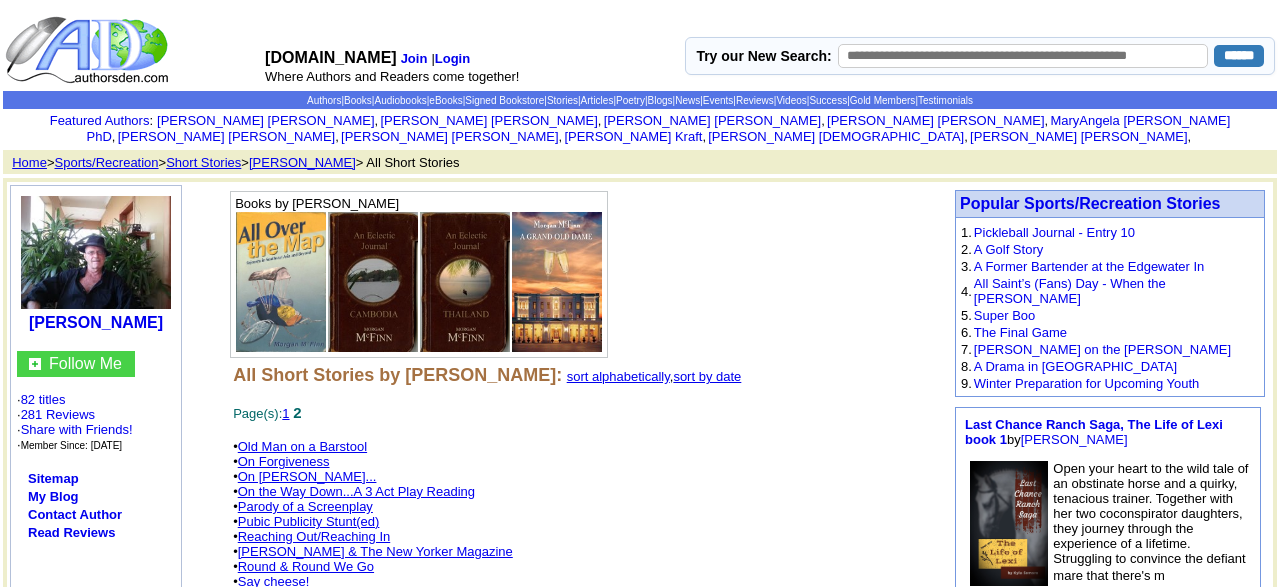 scroll, scrollTop: 0, scrollLeft: 0, axis: both 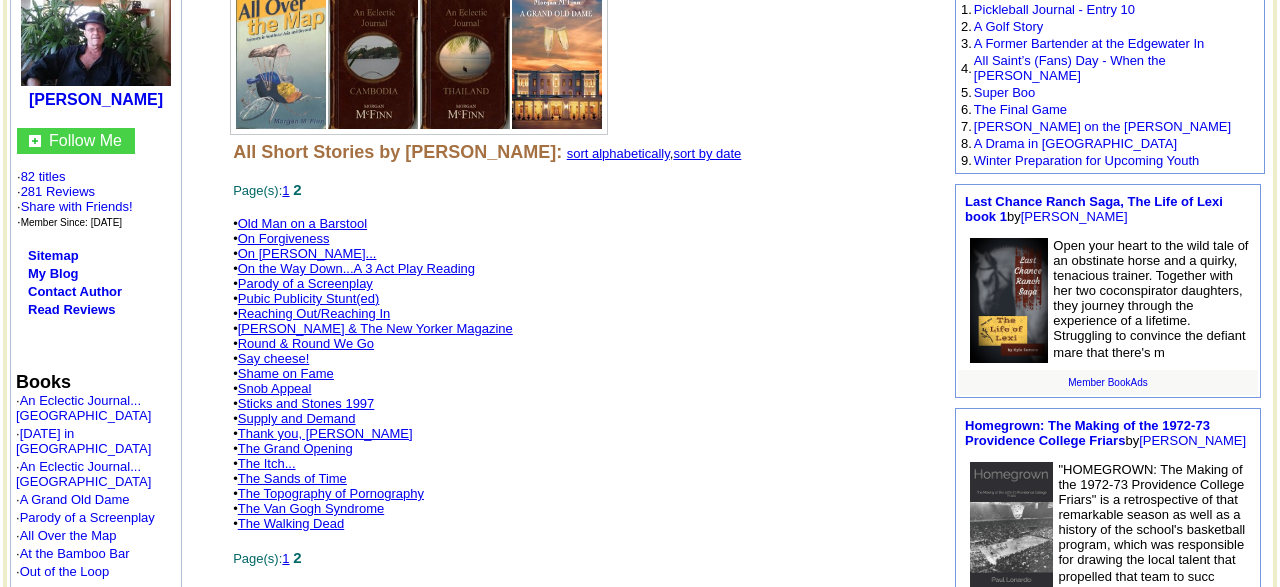 click on "All
Short Stories by Morgan  McFinn:
sort alphabetically ,
sort by date
Page(s):   1   2 •  Old Man on a Barstool •  On Forgiveness •  On John Keats... •  On the Way Down...A 3 Act Play Reading •  Parody of a Screenplay •  Pubic Publicity Stunt(ed) •  Reaching Out/Reaching In •  Robert Lax & The New Yorker Magazine •  Round & Round We Go •  Say cheese! •  Shame on Fame •  Snob Appeal •  Sticks and Stones  1997 •  Supply and Demand •  Thank you, Jimmy Connors •  The Grand Opening •  The Itch... •  The Sands of Time •  The Topography of Pornography •  The Van Gogh Syndrome •  The Walking Dead Page(s):   1   2" at bounding box center [586, 354] 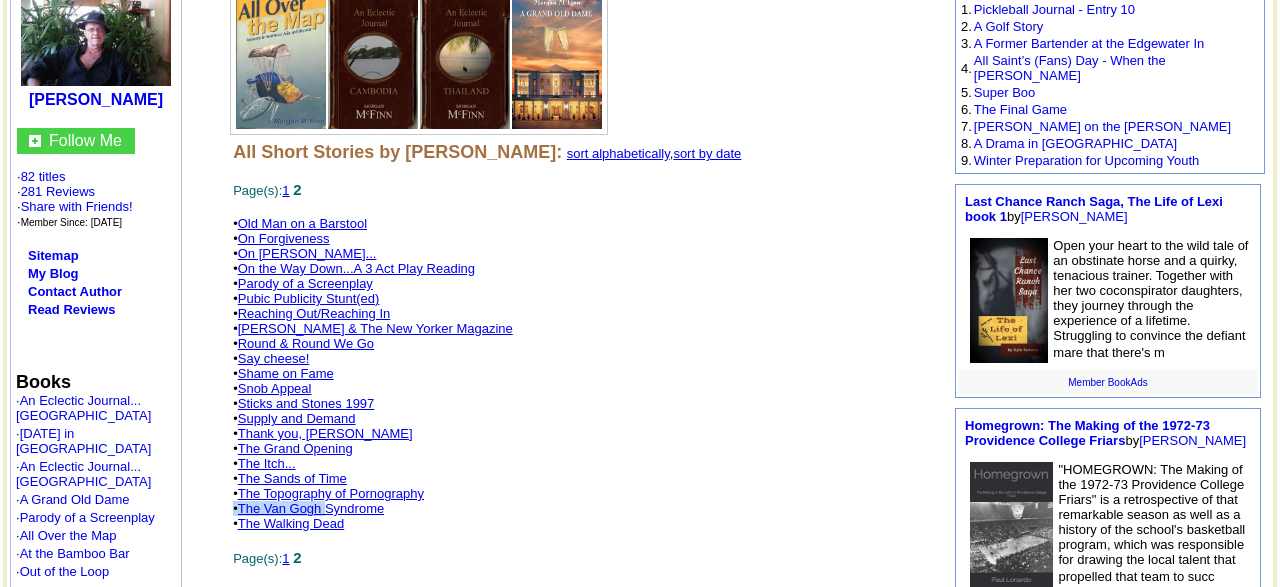 click on "All
Short Stories by Morgan  McFinn:
sort alphabetically ,
sort by date
Page(s):   1   2 •  Old Man on a Barstool •  On Forgiveness •  On John Keats... •  On the Way Down...A 3 Act Play Reading •  Parody of a Screenplay •  Pubic Publicity Stunt(ed) •  Reaching Out/Reaching In •  Robert Lax & The New Yorker Magazine •  Round & Round We Go •  Say cheese! •  Shame on Fame •  Snob Appeal •  Sticks and Stones  1997 •  Supply and Demand •  Thank you, Jimmy Connors •  The Grand Opening •  The Itch... •  The Sands of Time •  The Topography of Pornography •  The Van Gogh Syndrome •  The Walking Dead Page(s):   1   2" at bounding box center [586, 354] 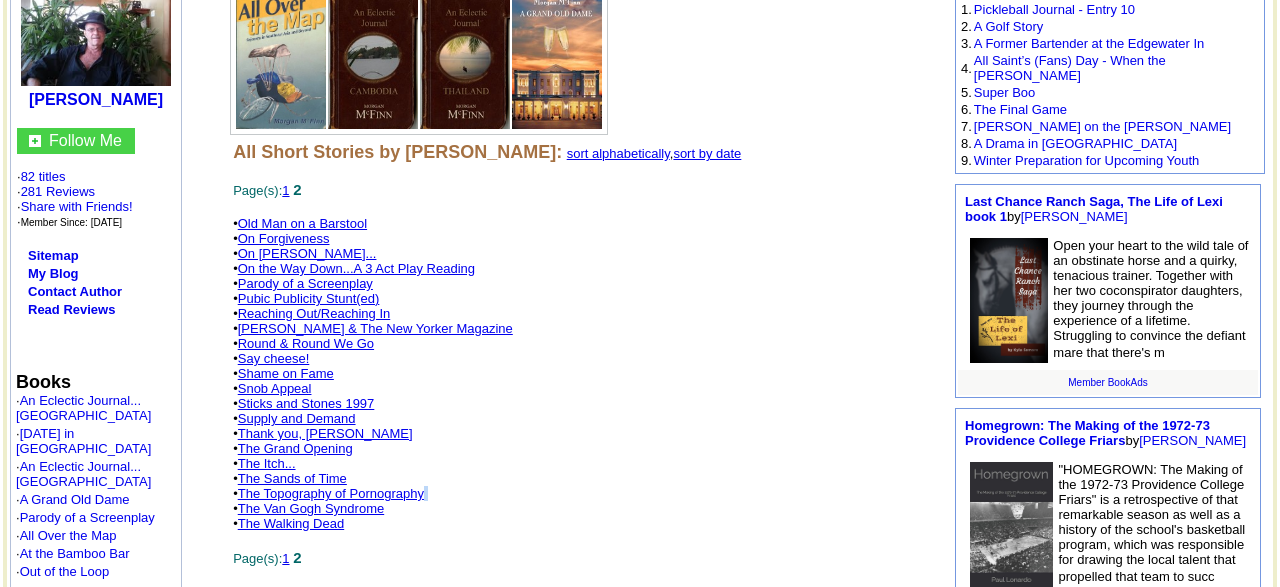 click on "All
Short Stories by Morgan  McFinn:
sort alphabetically ,
sort by date
Page(s):   1   2 •  Old Man on a Barstool •  On Forgiveness •  On John Keats... •  On the Way Down...A 3 Act Play Reading •  Parody of a Screenplay •  Pubic Publicity Stunt(ed) •  Reaching Out/Reaching In •  Robert Lax & The New Yorker Magazine •  Round & Round We Go •  Say cheese! •  Shame on Fame •  Snob Appeal •  Sticks and Stones  1997 •  Supply and Demand •  Thank you, Jimmy Connors •  The Grand Opening •  The Itch... •  The Sands of Time •  The Topography of Pornography •  The Van Gogh Syndrome •  The Walking Dead Page(s):   1   2" at bounding box center (586, 354) 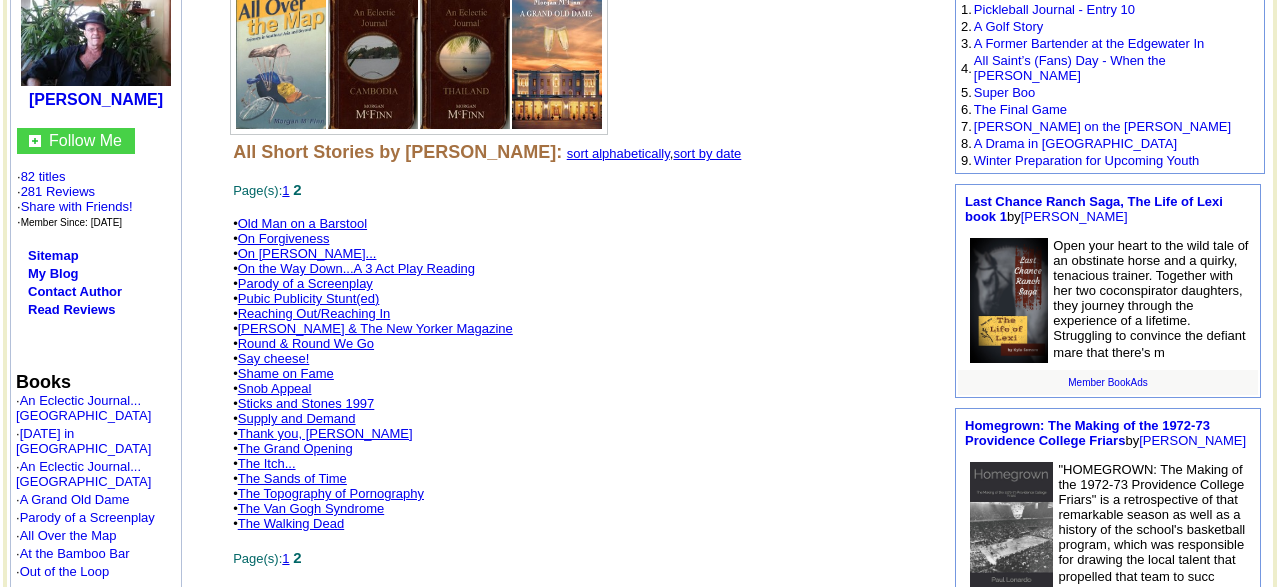 click on "All
Short Stories by Morgan  McFinn:
sort alphabetically ,
sort by date
Page(s):   1   2 •  Old Man on a Barstool •  On Forgiveness •  On John Keats... •  On the Way Down...A 3 Act Play Reading •  Parody of a Screenplay •  Pubic Publicity Stunt(ed) •  Reaching Out/Reaching In •  Robert Lax & The New Yorker Magazine •  Round & Round We Go •  Say cheese! •  Shame on Fame •  Snob Appeal •  Sticks and Stones  1997 •  Supply and Demand •  Thank you, Jimmy Connors •  The Grand Opening •  The Itch... •  The Sands of Time •  The Topography of Pornography •  The Van Gogh Syndrome •  The Walking Dead Page(s):   1   2" at bounding box center (586, 354) 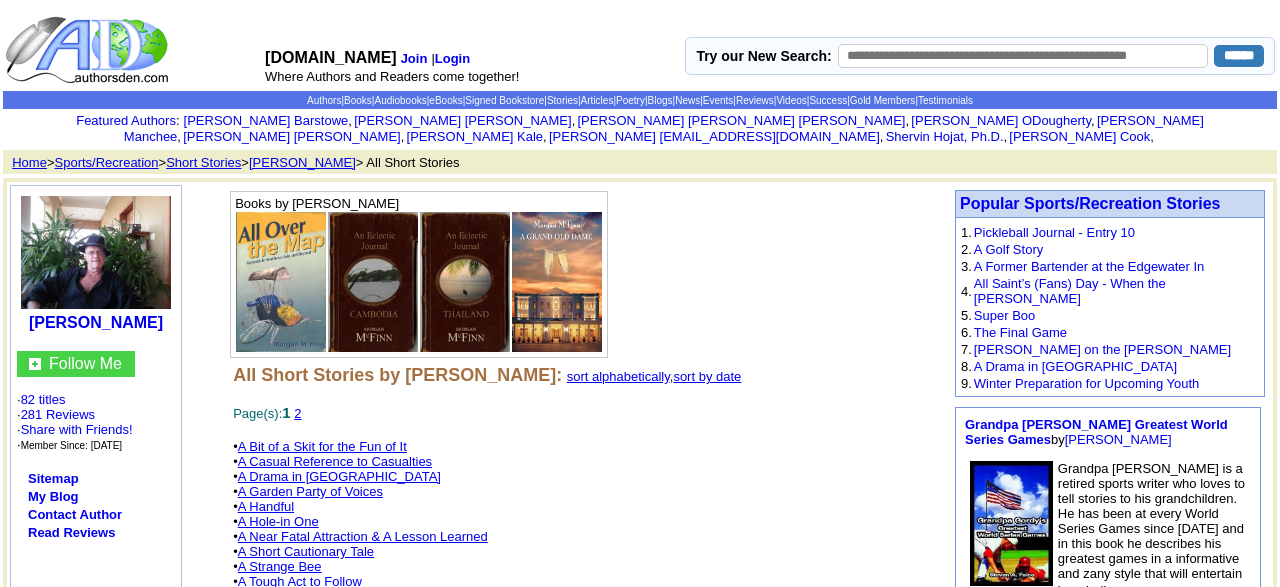 scroll, scrollTop: 0, scrollLeft: 0, axis: both 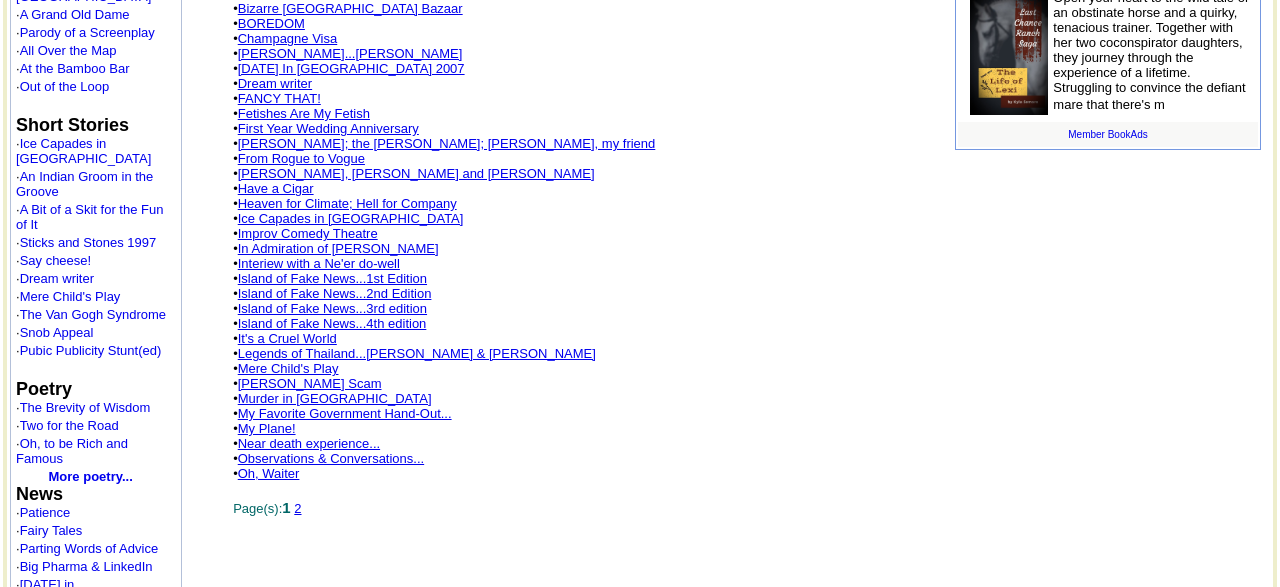 click on "My Plane!" at bounding box center [267, 428] 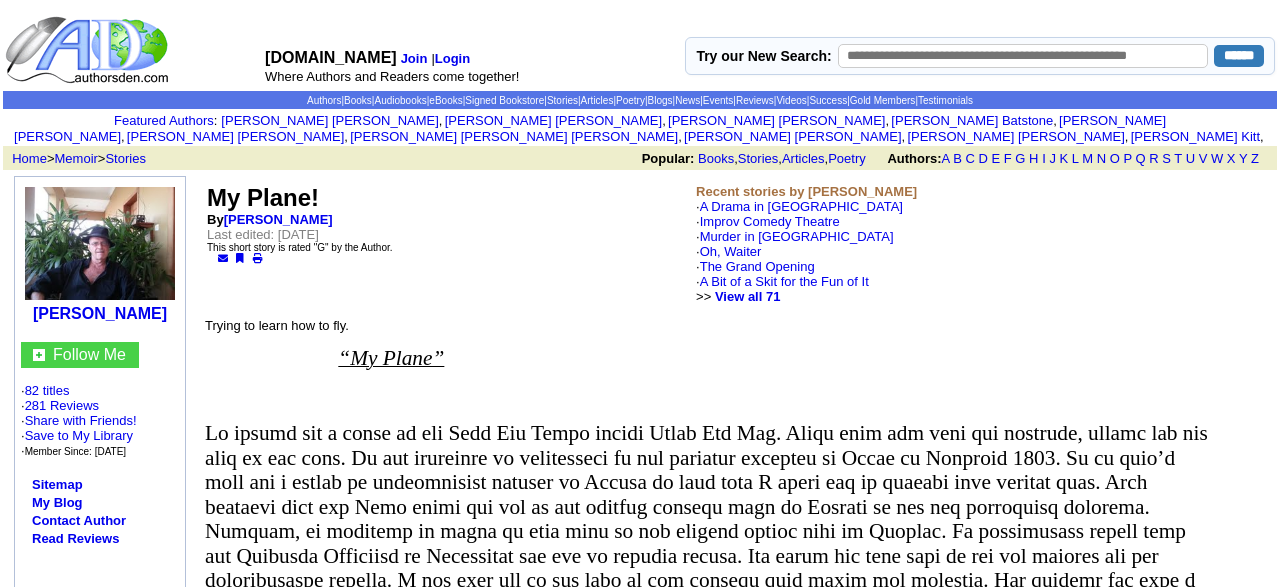 scroll, scrollTop: 0, scrollLeft: 0, axis: both 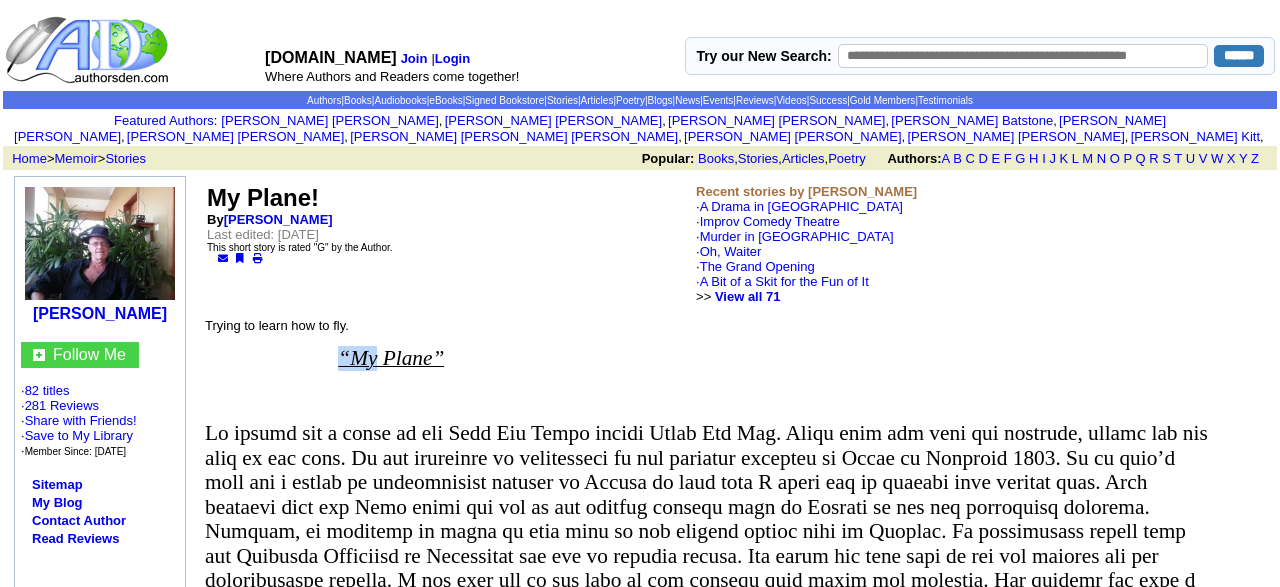 drag, startPoint x: 359, startPoint y: 364, endPoint x: 380, endPoint y: 367, distance: 21.213203 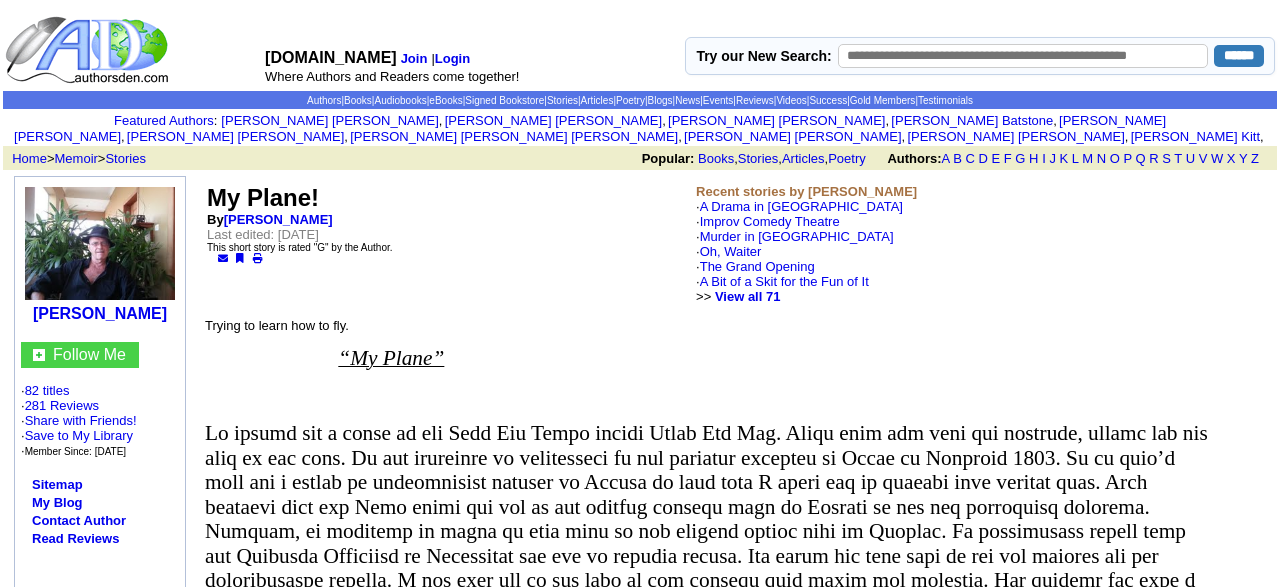 click at bounding box center [271, 358] 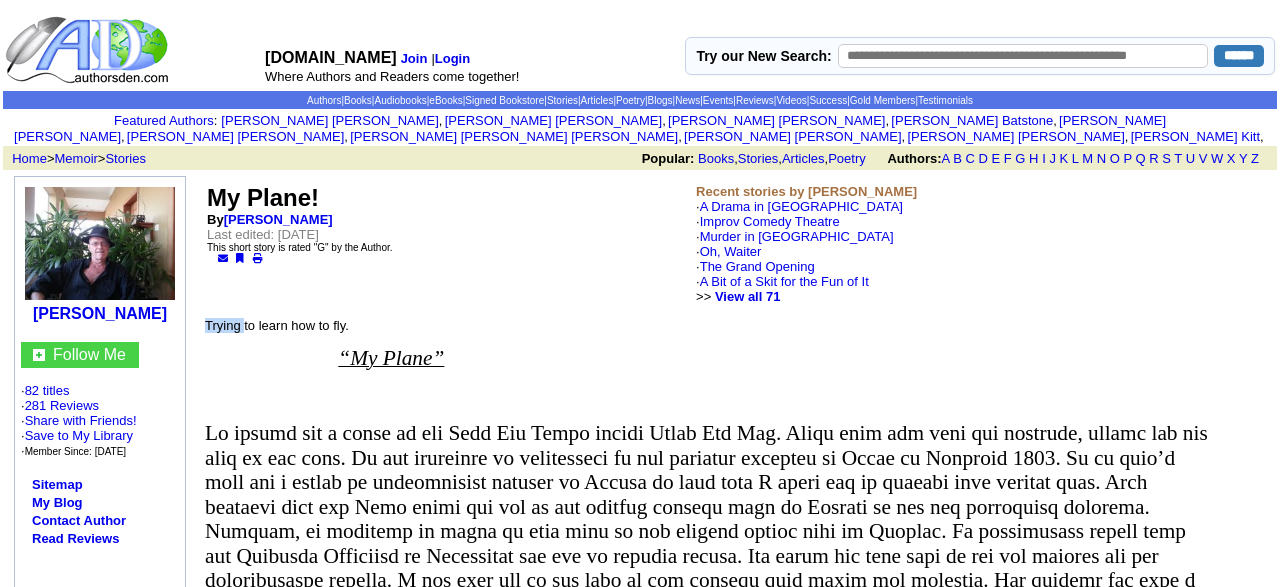click on "My Plane!
By  [PERSON_NAME]
Last edited: [DATE]
This short story is rated "G" by the Author.
Recent stories by [PERSON_NAME]
·  A Drama in [GEOGRAPHIC_DATA] ·  Improv Comedy Theatre ·  Murder in [GEOGRAPHIC_DATA] ·  Oh, Waiter ·  The Grand Opening ·  A Bit of a Skit for the Fun of It
>>    View all 71" at bounding box center [737, 2111] 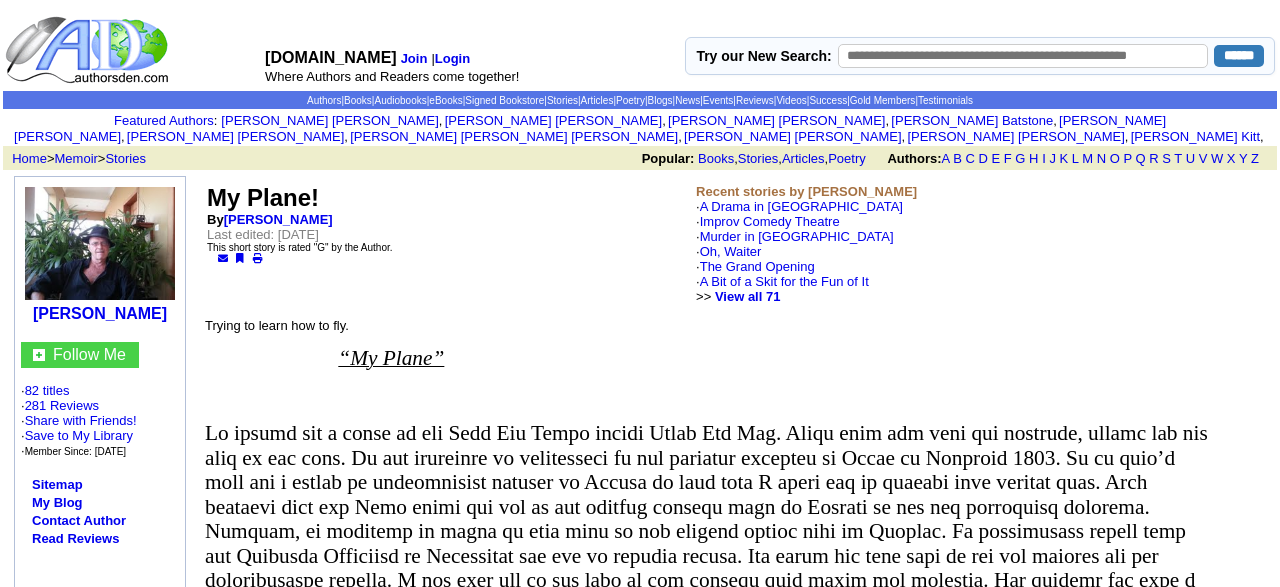 click on "My Plane!
By  [PERSON_NAME]
Last edited: [DATE]
This short story is rated "G" by the Author.
Recent stories by [PERSON_NAME]
·  A Drama in [GEOGRAPHIC_DATA] ·  Improv Comedy Theatre ·  Murder in [GEOGRAPHIC_DATA] ·  Oh, Waiter ·  The Grand Opening ·  A Bit of a Skit for the Fun of It
>>    View all 71" at bounding box center [737, 2111] 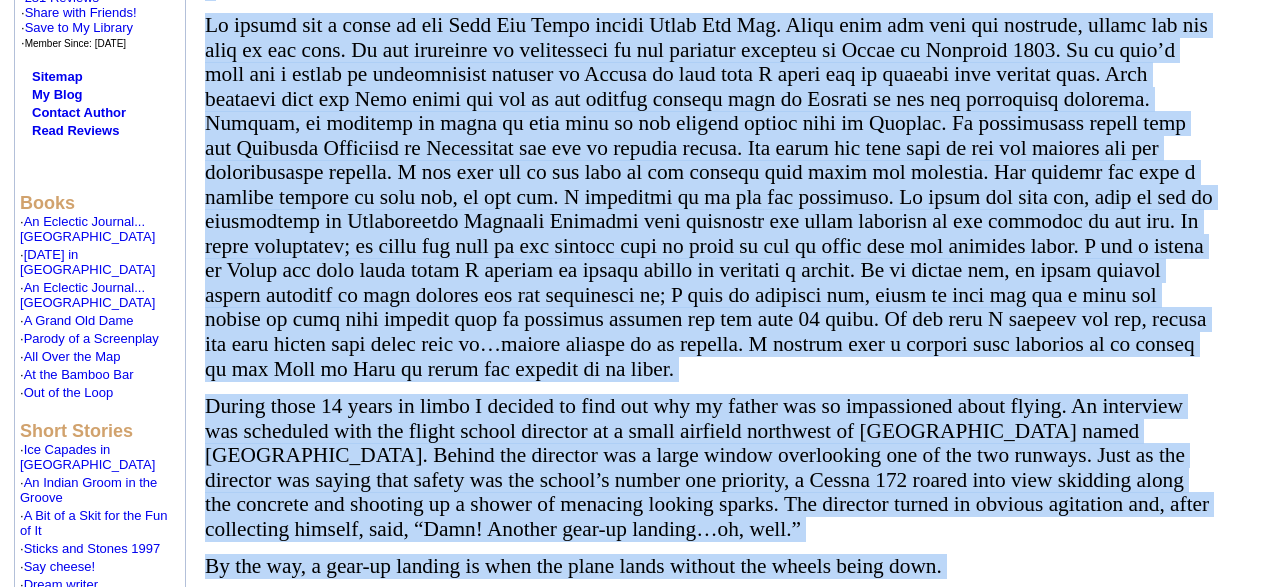 scroll, scrollTop: 536, scrollLeft: 0, axis: vertical 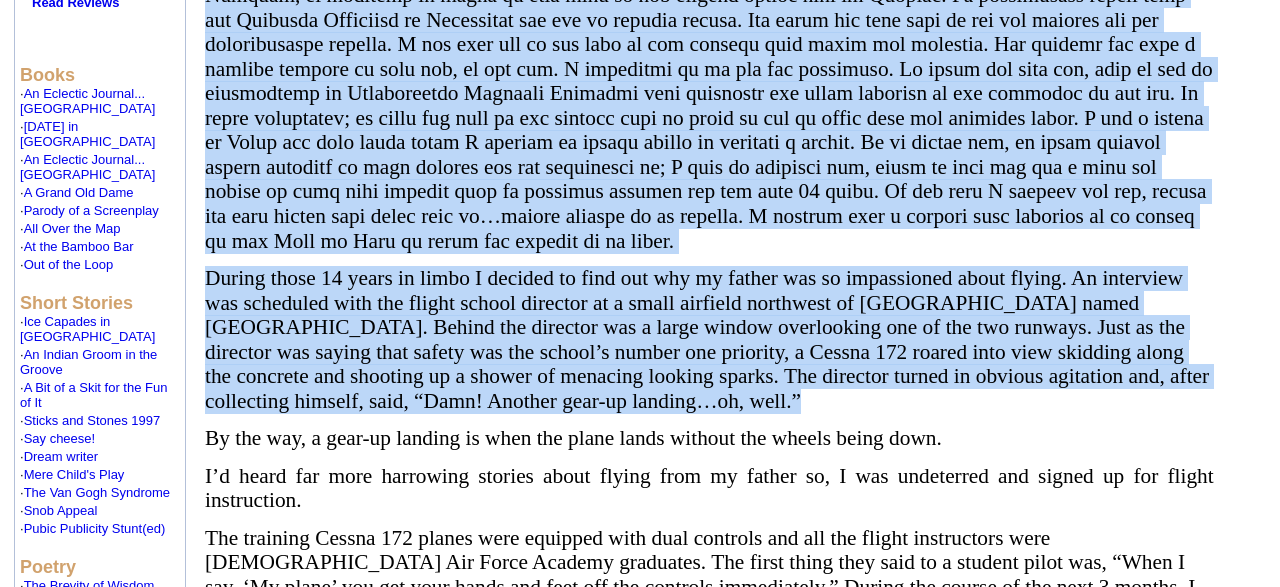drag, startPoint x: 199, startPoint y: 331, endPoint x: 757, endPoint y: 410, distance: 563.5646 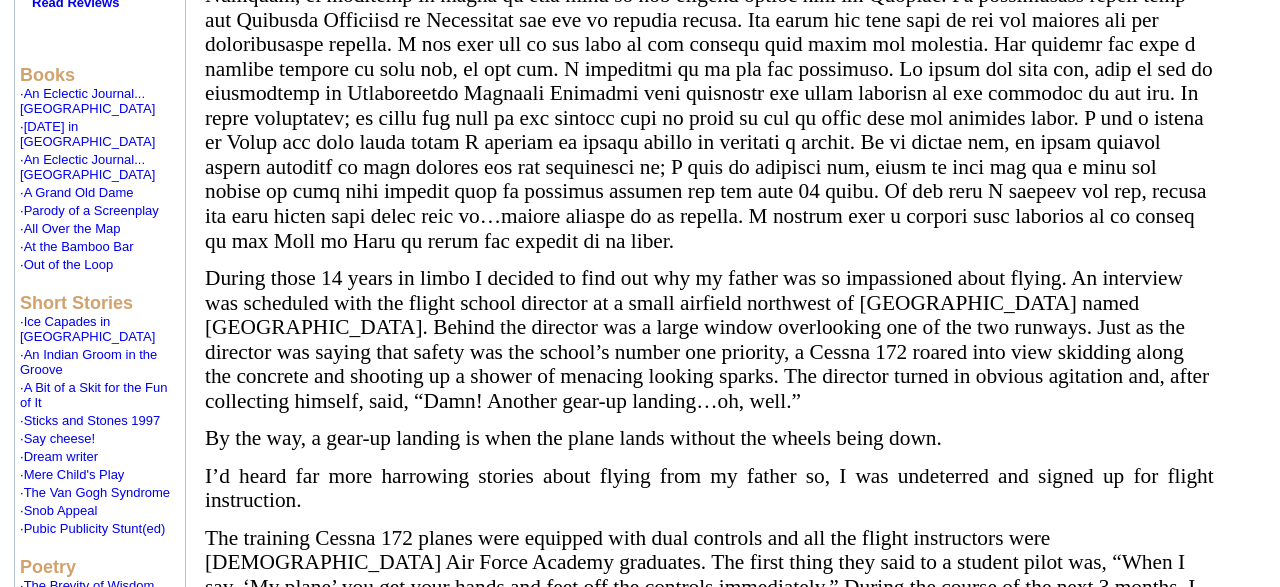 click on "Trying to learn how to fly.
“My Plane”
During those 14 years in limbo I decided to find out why my father was so impassioned about flying. An interview was scheduled with the flight school director at a small airfield northwest of [GEOGRAPHIC_DATA] named [GEOGRAPHIC_DATA]. Behind the director was a large window overlooking one of the two runways. Just as the director was saying that safety was the school’s number one priority, a Cessna 172 roared into view skidding along the concrete and shooting up a shower of menacing looking sparks. The director turned in obvious agitation and, after collecting himself, said, “Damn! Another gear-up landing…oh, well.”
By the way, a gear-up landing is when the plane lands without the wheels being down." at bounding box center (737, 846) 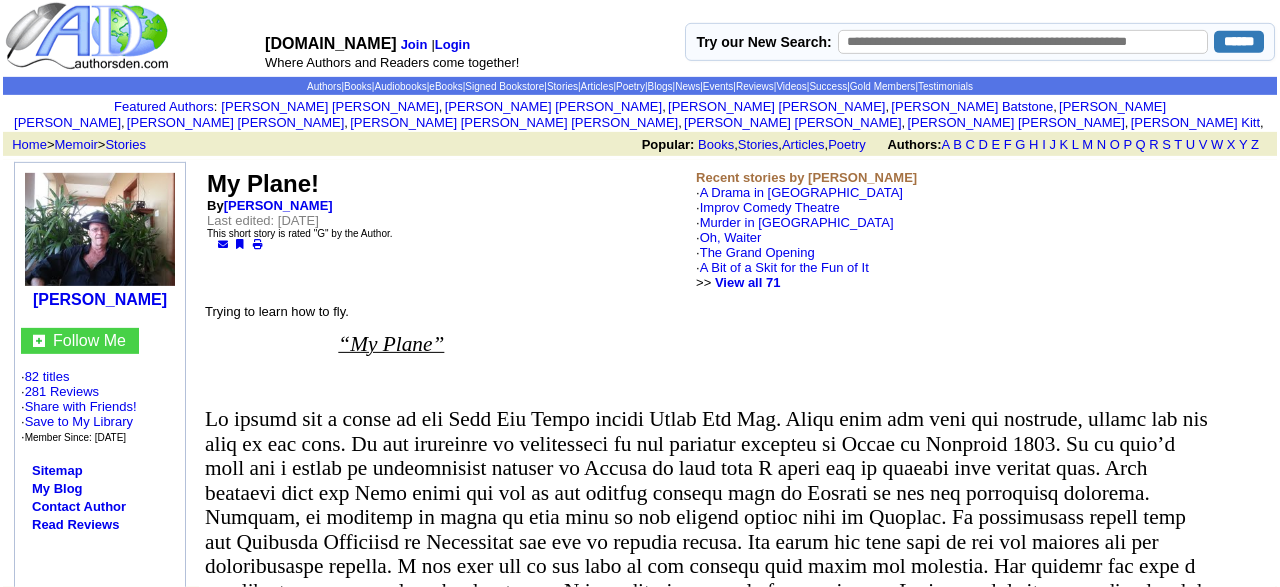 scroll, scrollTop: 0, scrollLeft: 0, axis: both 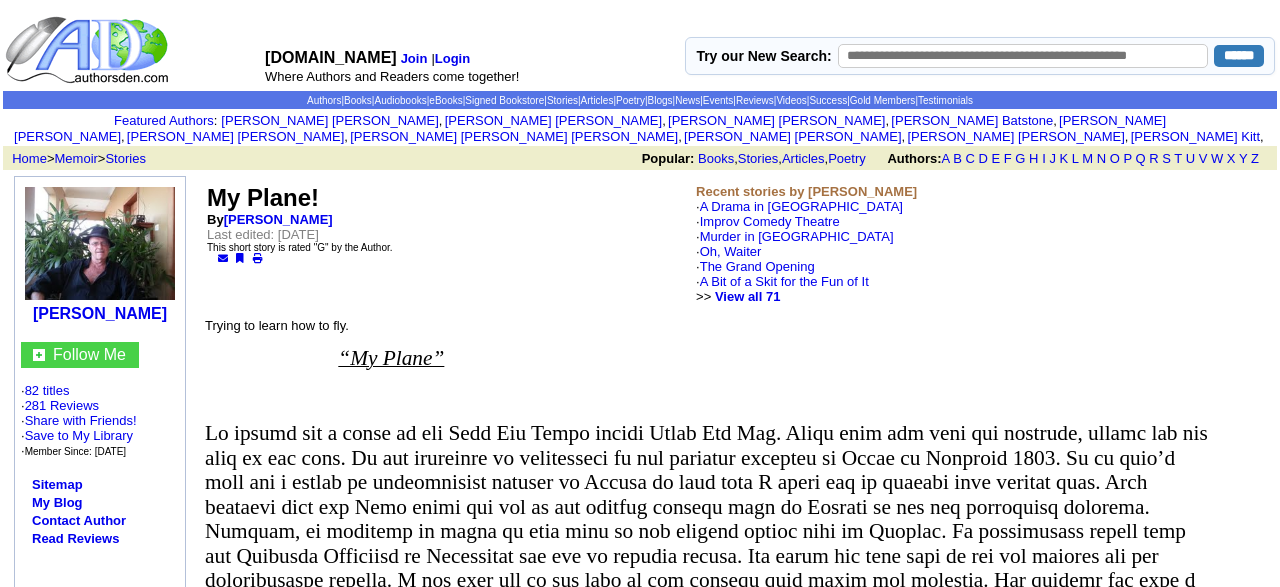 drag, startPoint x: 1273, startPoint y: 7, endPoint x: 1037, endPoint y: -7, distance: 236.41489 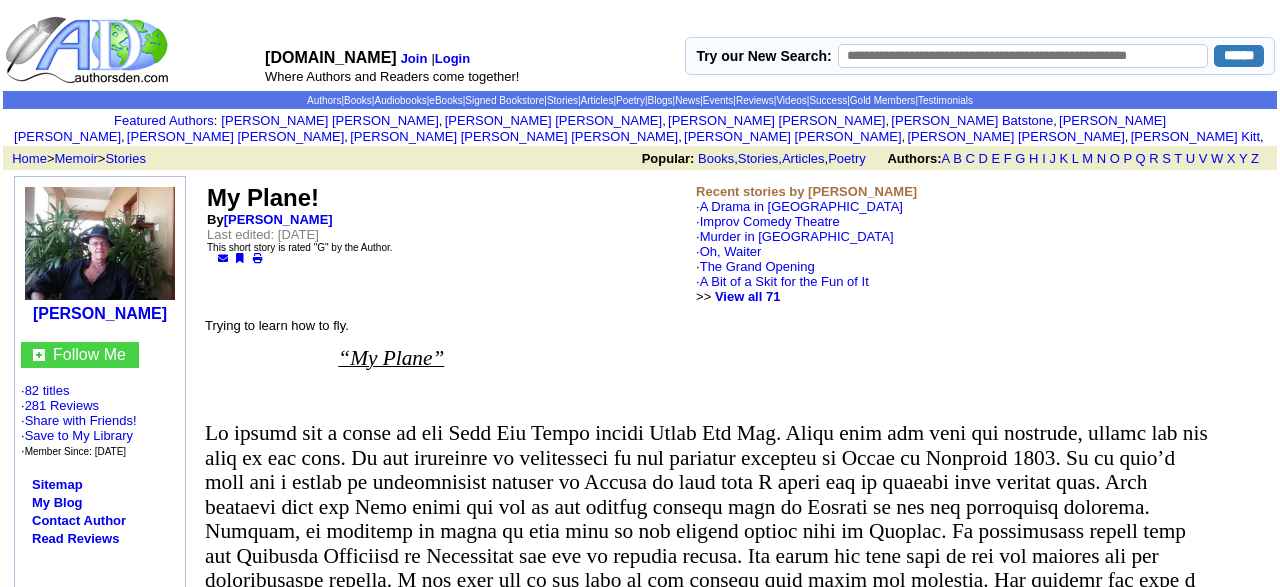 click on "Trying to learn how to fly.
“My Plane”
By the way, a gear-up landing is when the plane lands without the wheels being down.
I’d heard far more harrowing stories about flying from my father so, I was undeterred and signed up for flight instruction.
dismissed .
When the plane had come to a stop [PERSON_NAME] said, “[PERSON_NAME]! You see who that guy was?”
“No. Just one terrified son-of-a-bitch, I’d say.”
“You planning to go?”
“No, too much money for me.”
“Your plane, Mac.”
“My plane!”" at bounding box center (737, 1379) 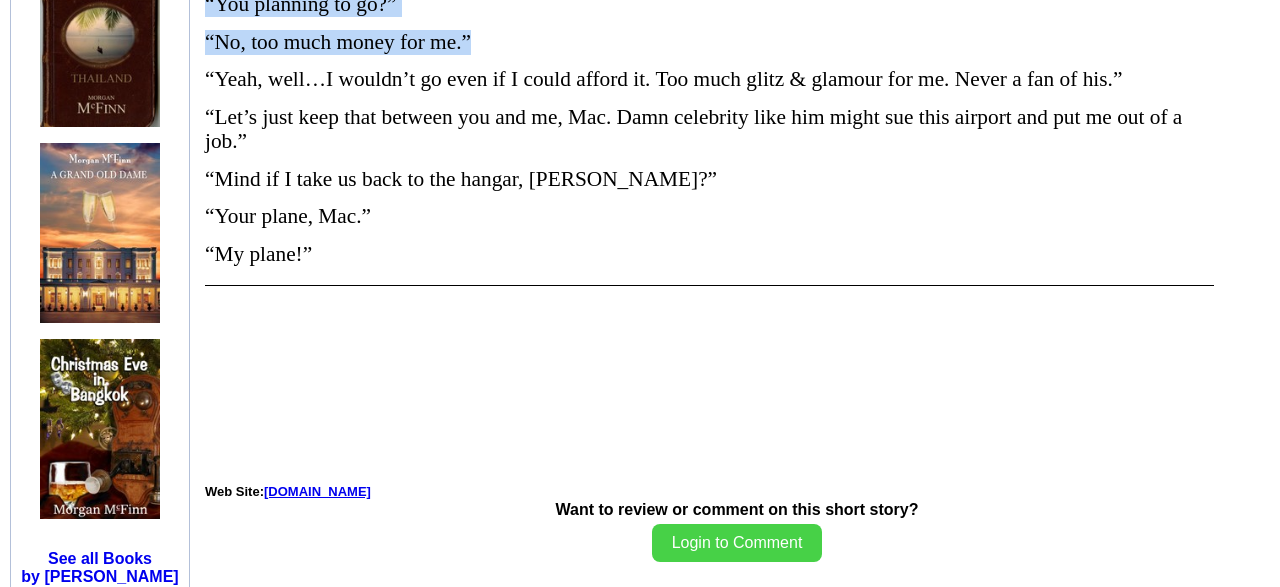 scroll, scrollTop: 1938, scrollLeft: 0, axis: vertical 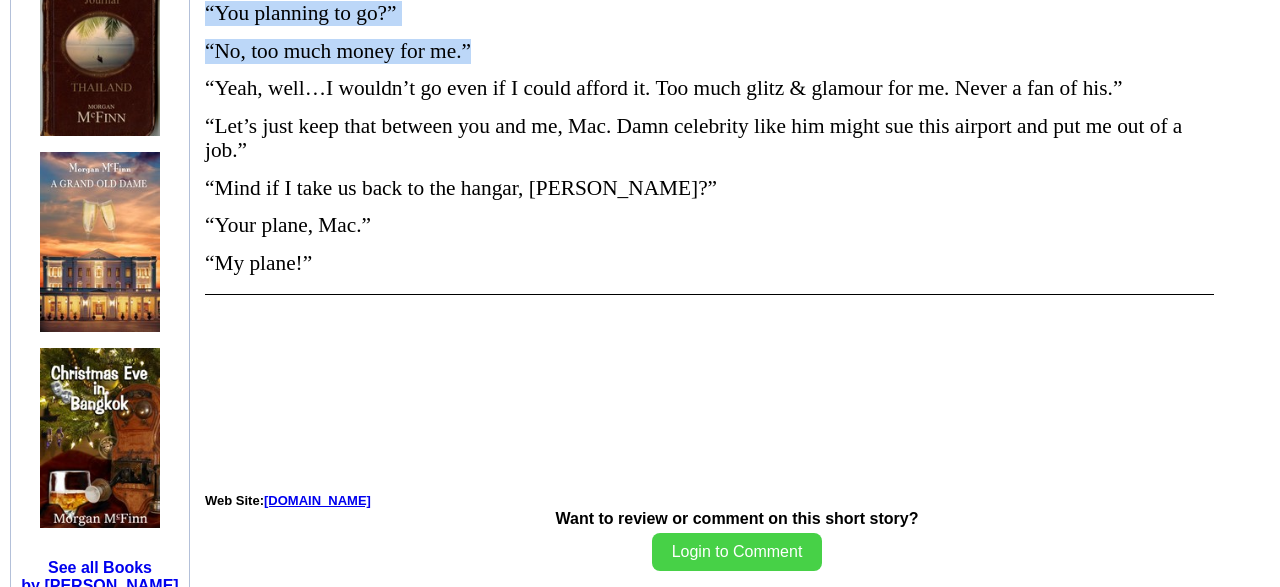 drag, startPoint x: 203, startPoint y: 326, endPoint x: 520, endPoint y: 233, distance: 330.3604 